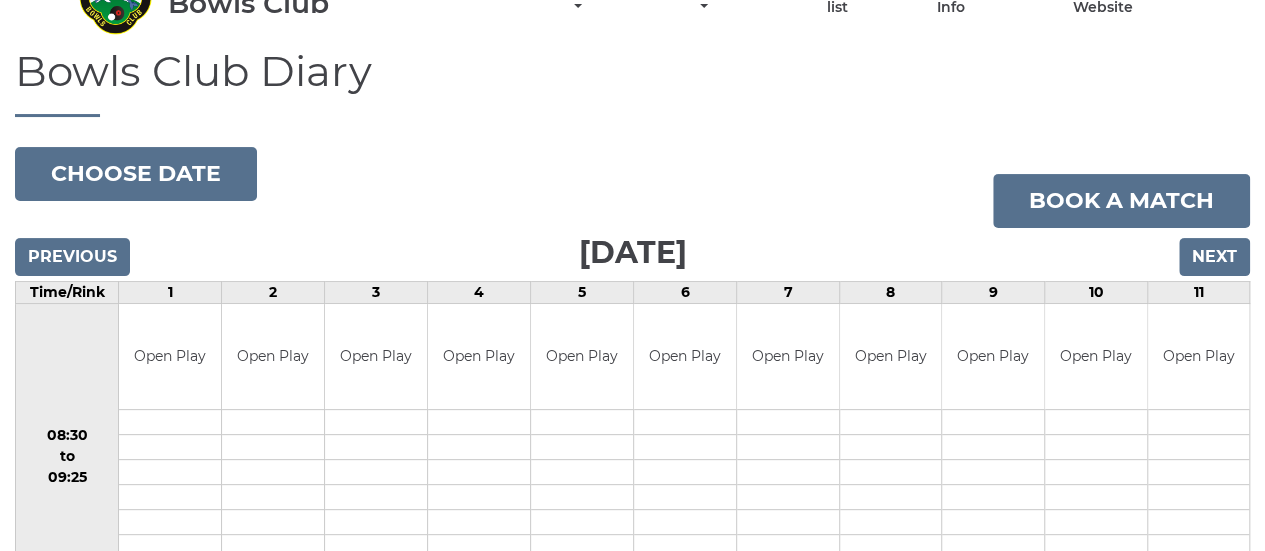 scroll, scrollTop: 100, scrollLeft: 0, axis: vertical 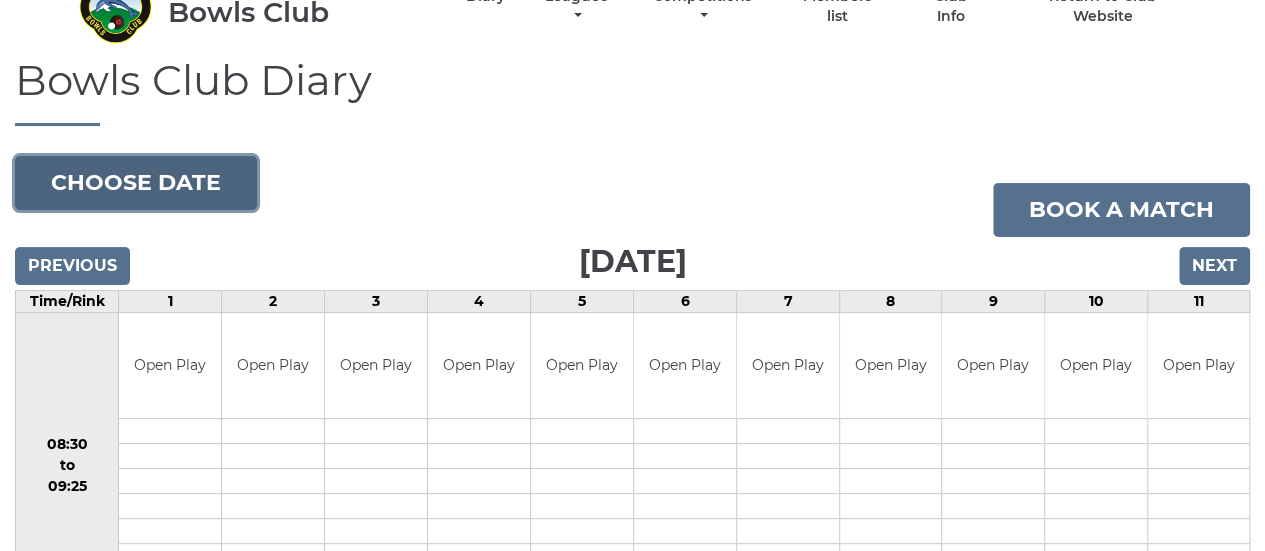 click on "Choose date" at bounding box center [136, 183] 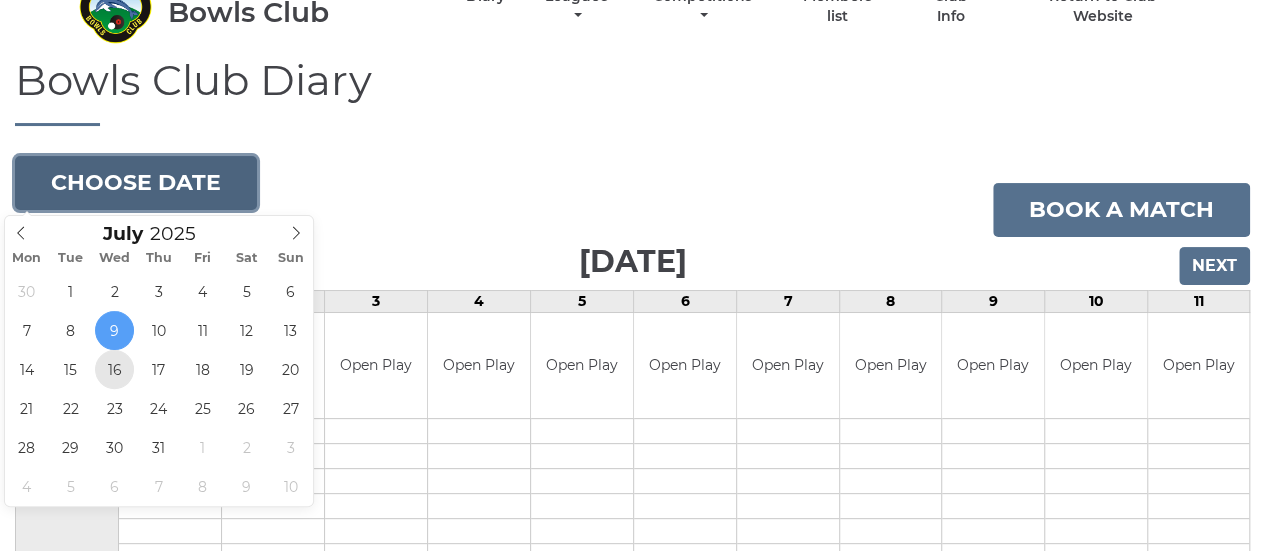 type on "2025-07-16" 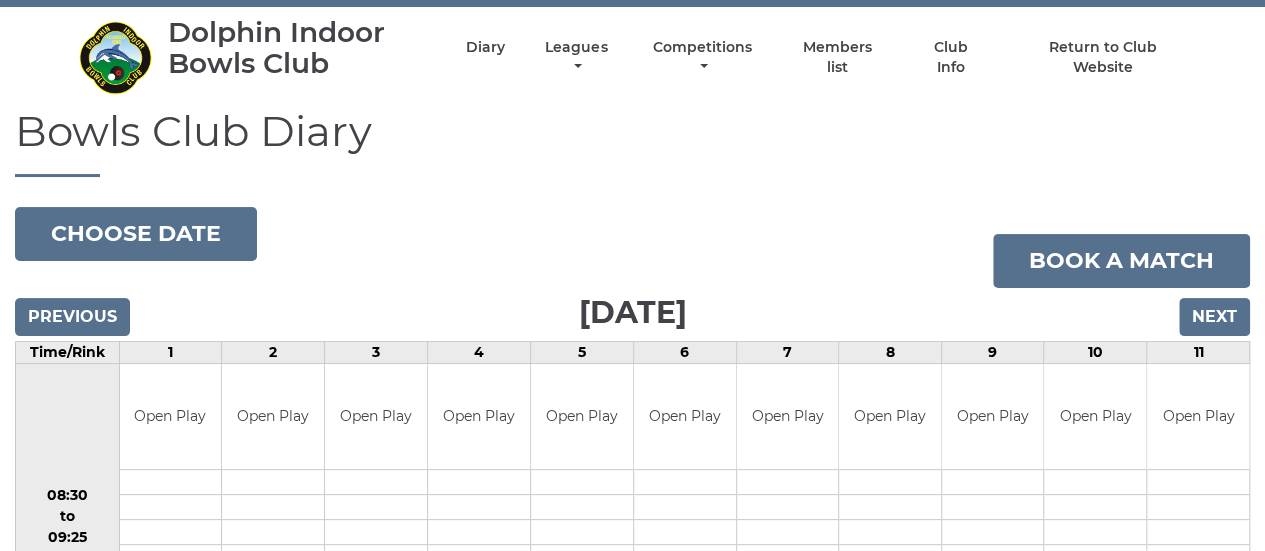 scroll, scrollTop: 0, scrollLeft: 0, axis: both 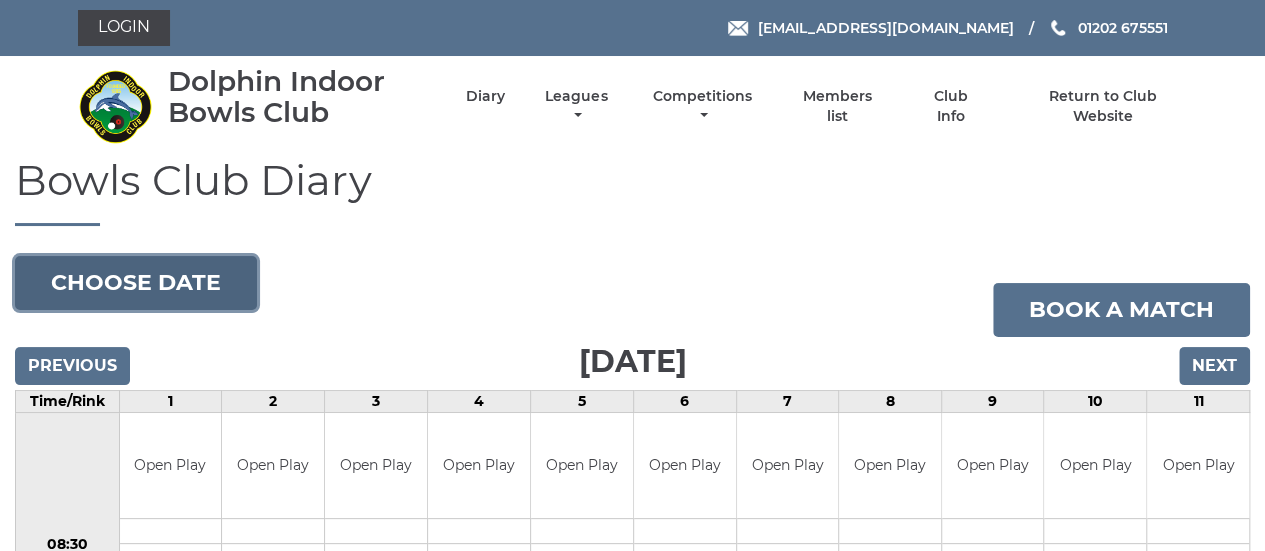 click on "Choose date" at bounding box center (136, 283) 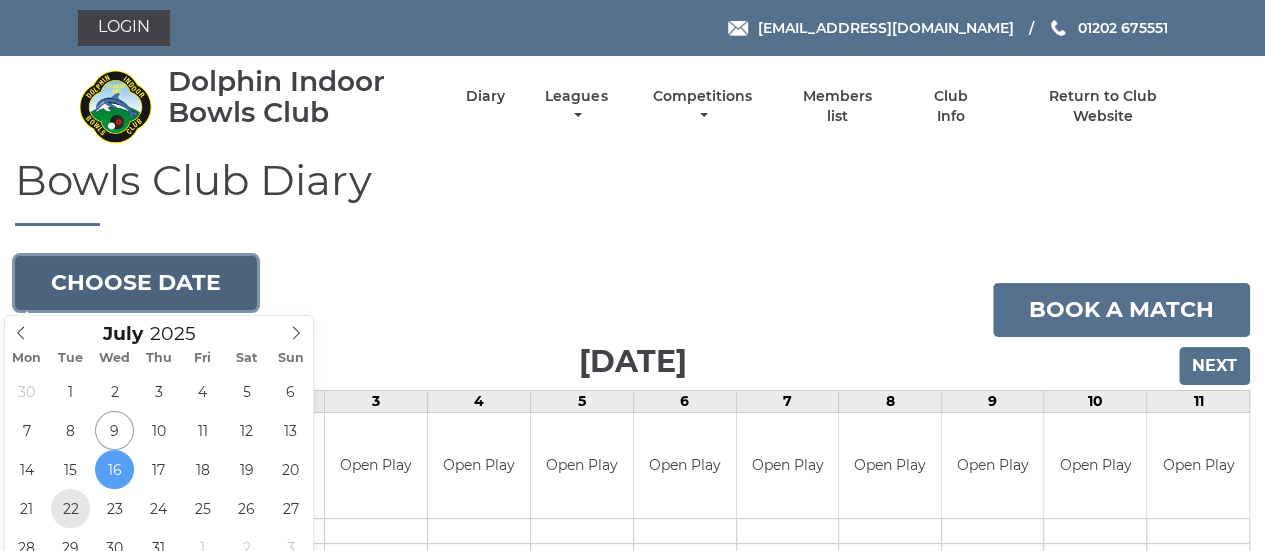 type on "2025-07-22" 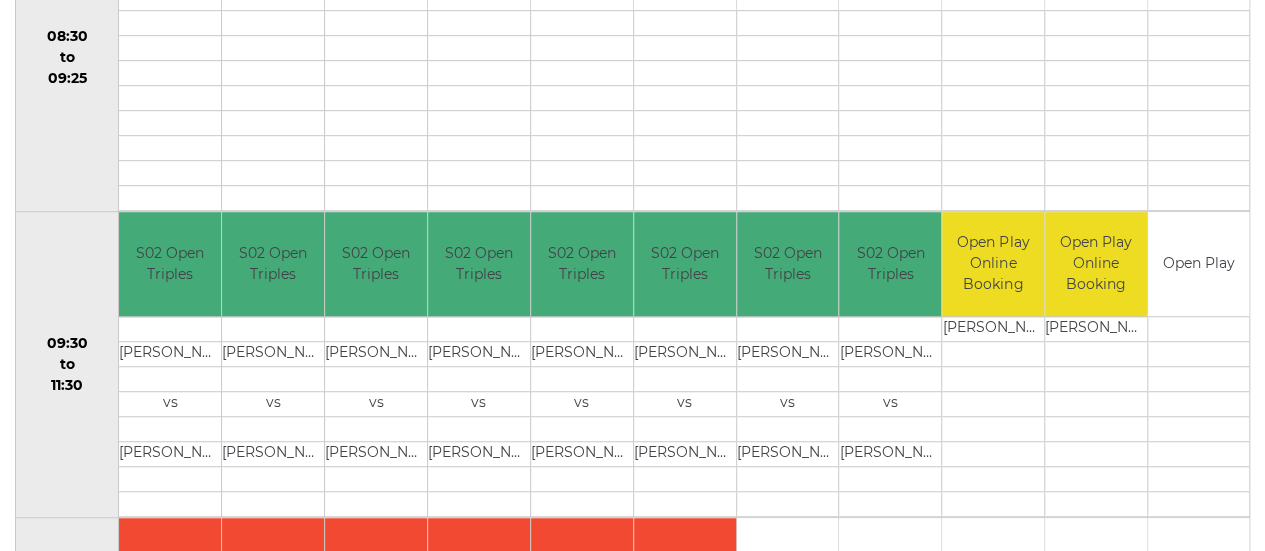 scroll, scrollTop: 300, scrollLeft: 0, axis: vertical 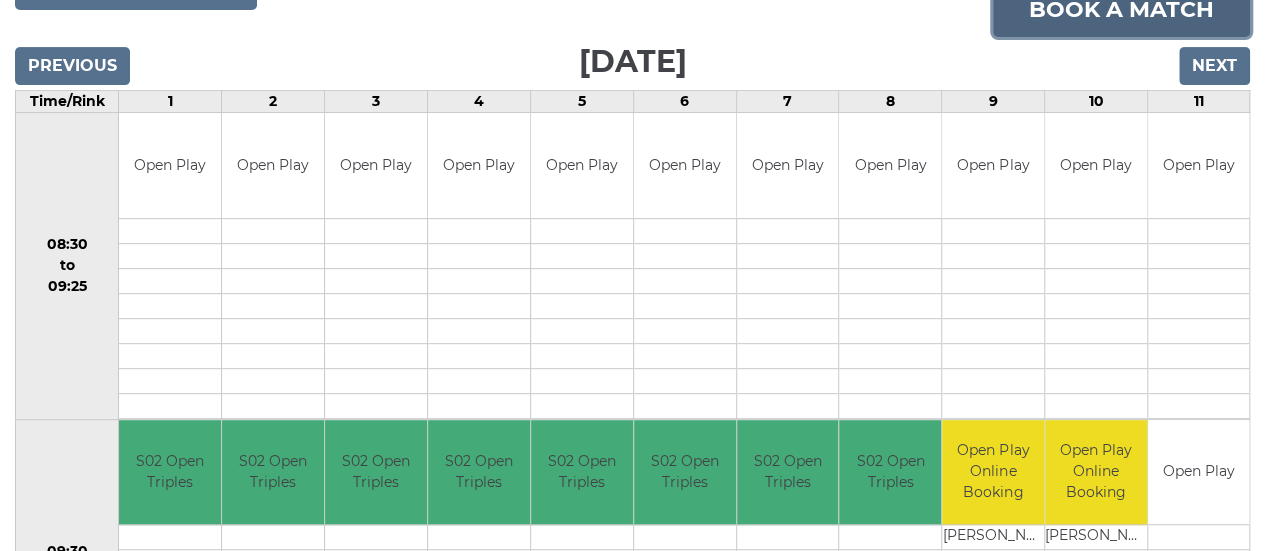 click on "Book a match" at bounding box center (1121, 10) 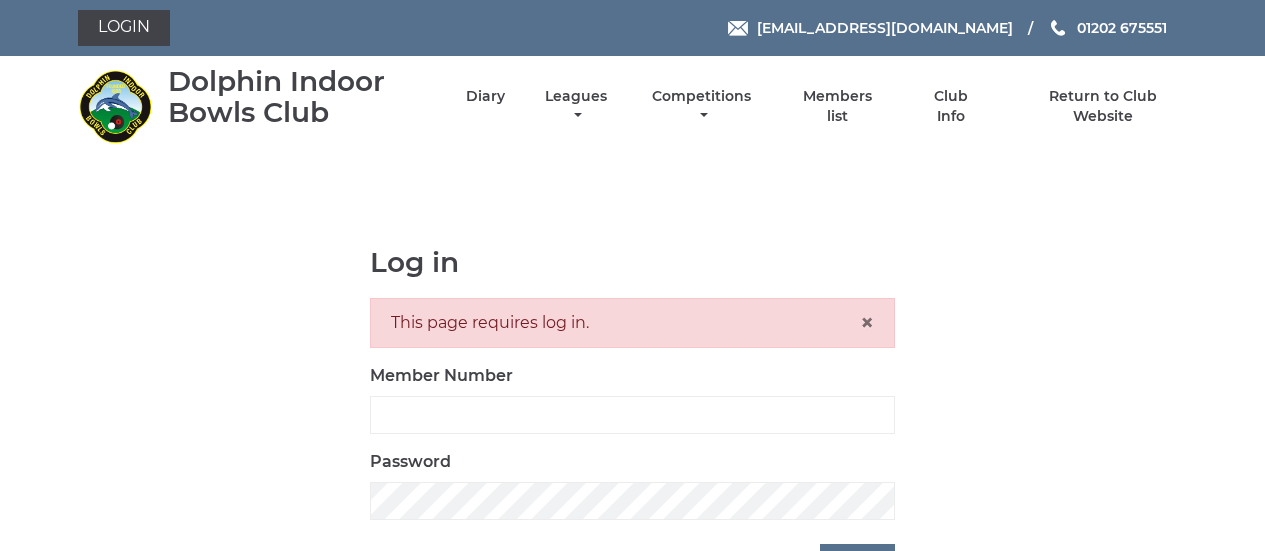 scroll, scrollTop: 0, scrollLeft: 0, axis: both 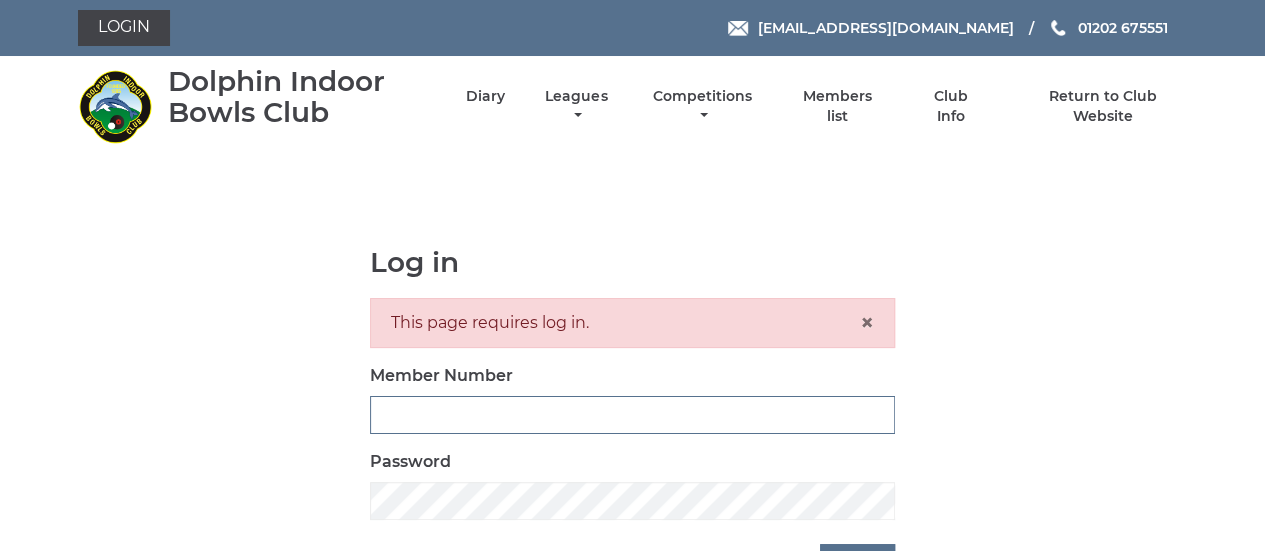 click on "Member Number" at bounding box center (632, 415) 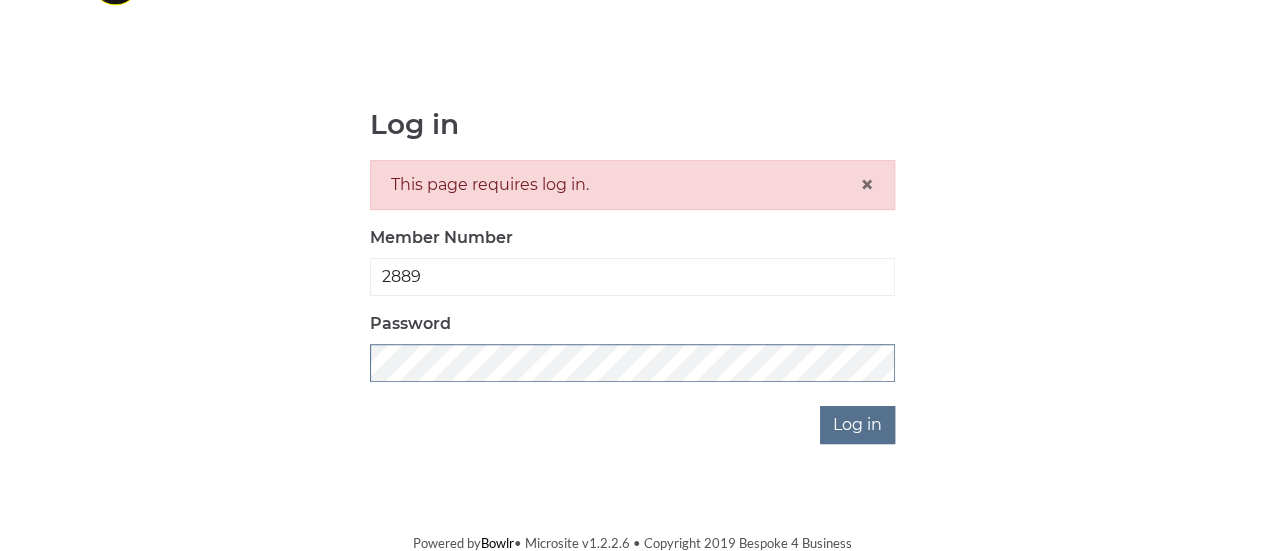 scroll, scrollTop: 138, scrollLeft: 0, axis: vertical 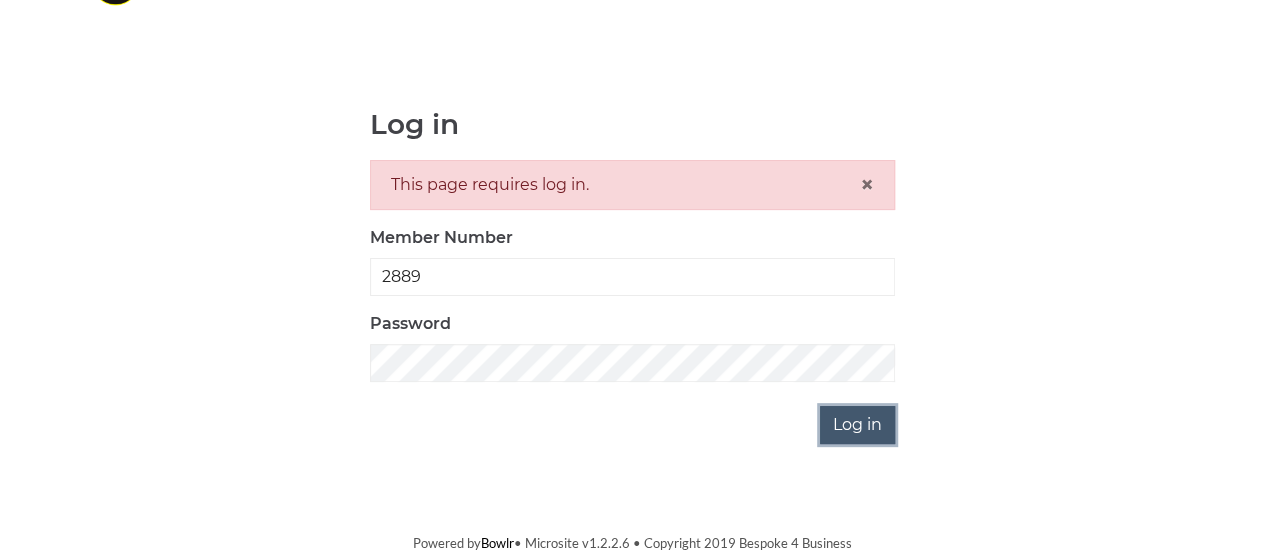 click on "Log in" at bounding box center (857, 425) 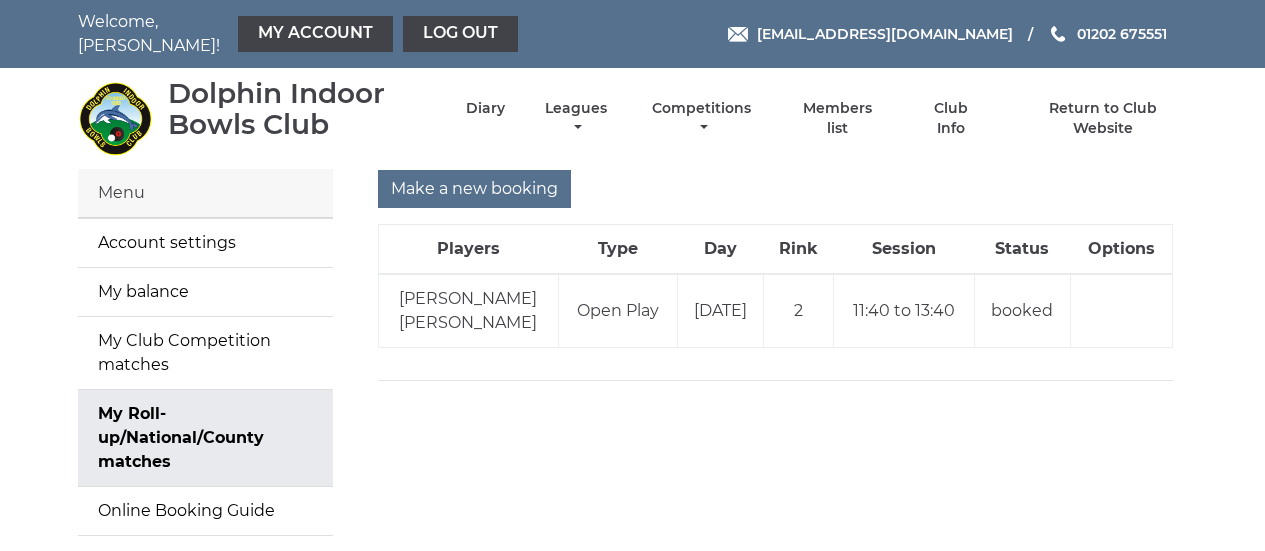 scroll, scrollTop: 0, scrollLeft: 0, axis: both 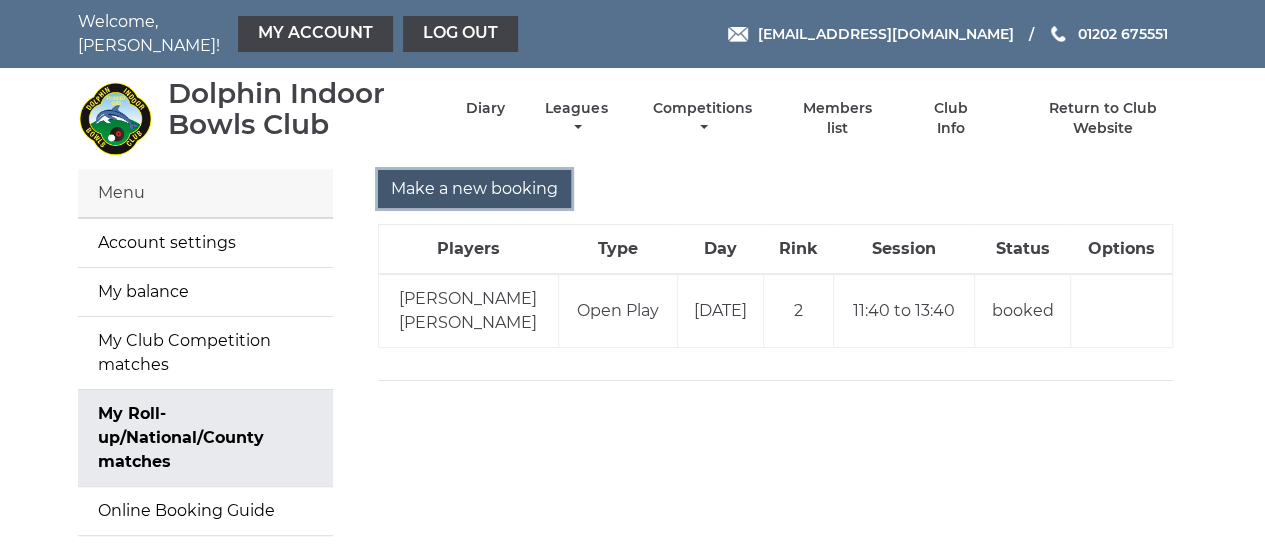 click on "Make a new booking" at bounding box center [474, 189] 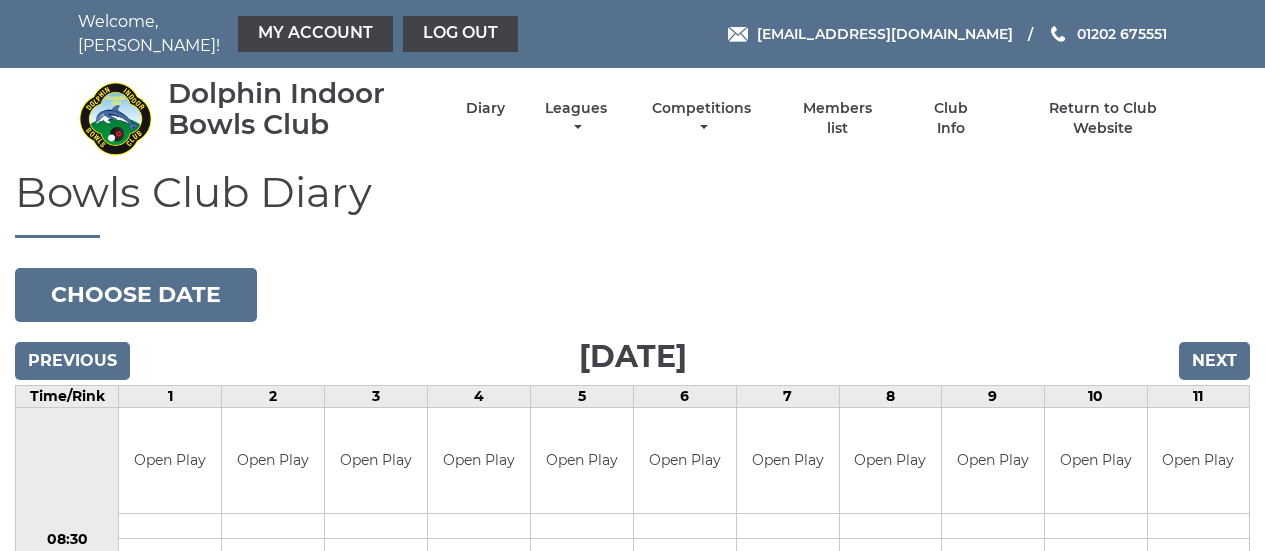 scroll, scrollTop: 0, scrollLeft: 0, axis: both 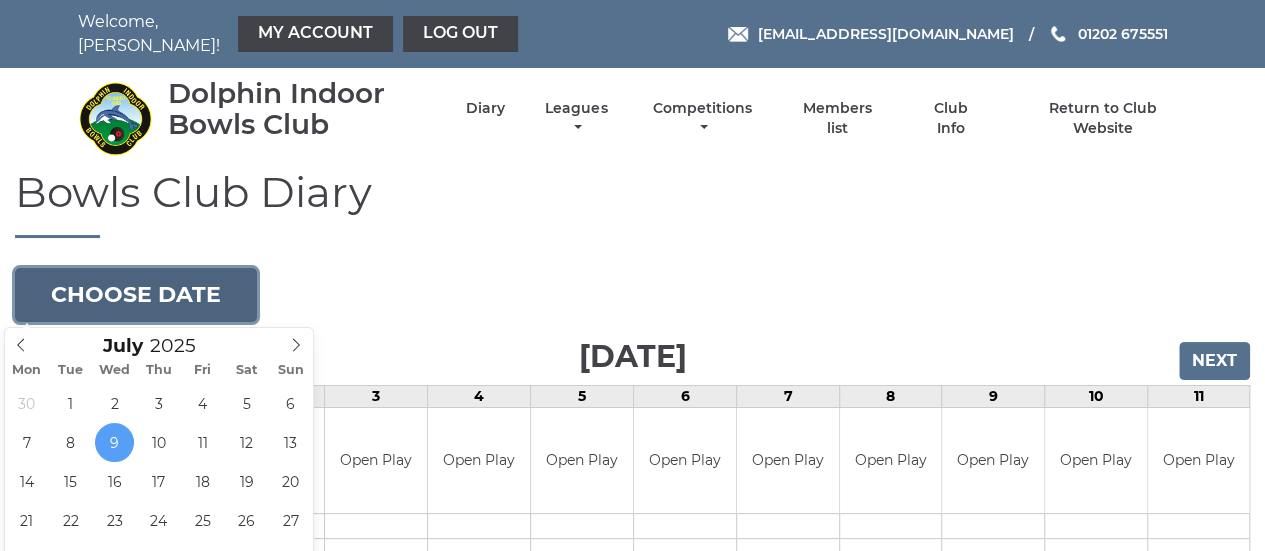 click on "Choose date" at bounding box center [136, 295] 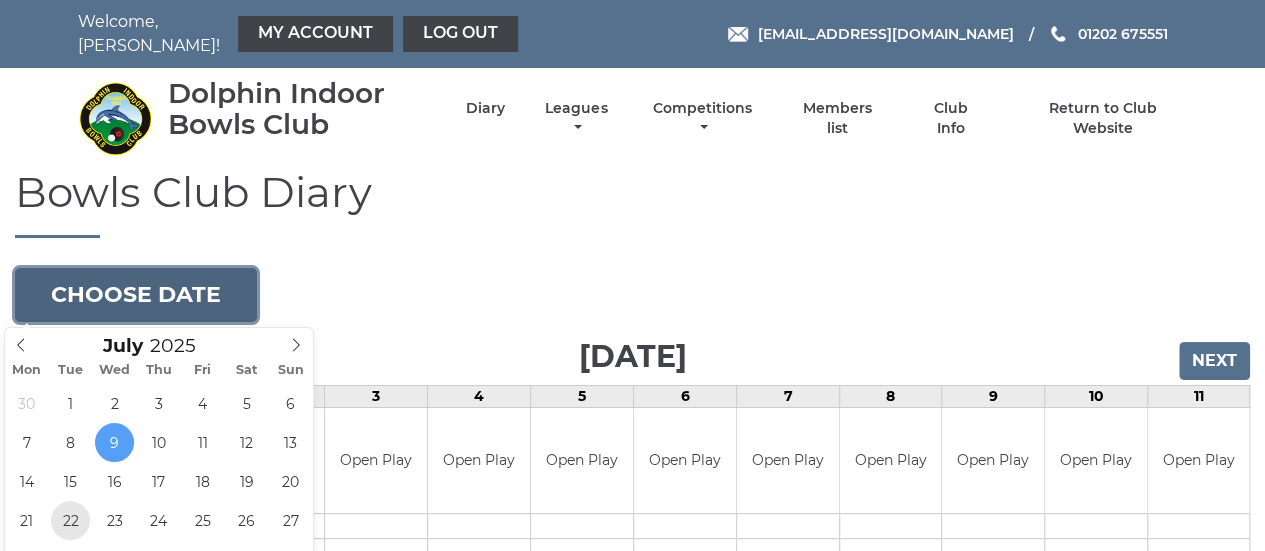 type on "[DATE]" 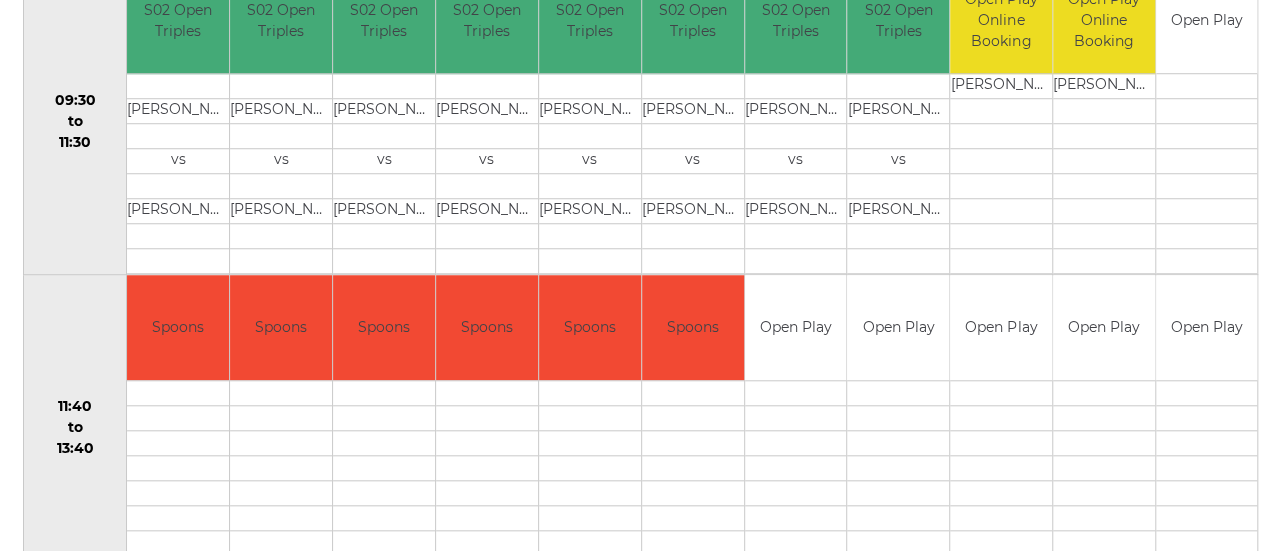 scroll, scrollTop: 800, scrollLeft: 0, axis: vertical 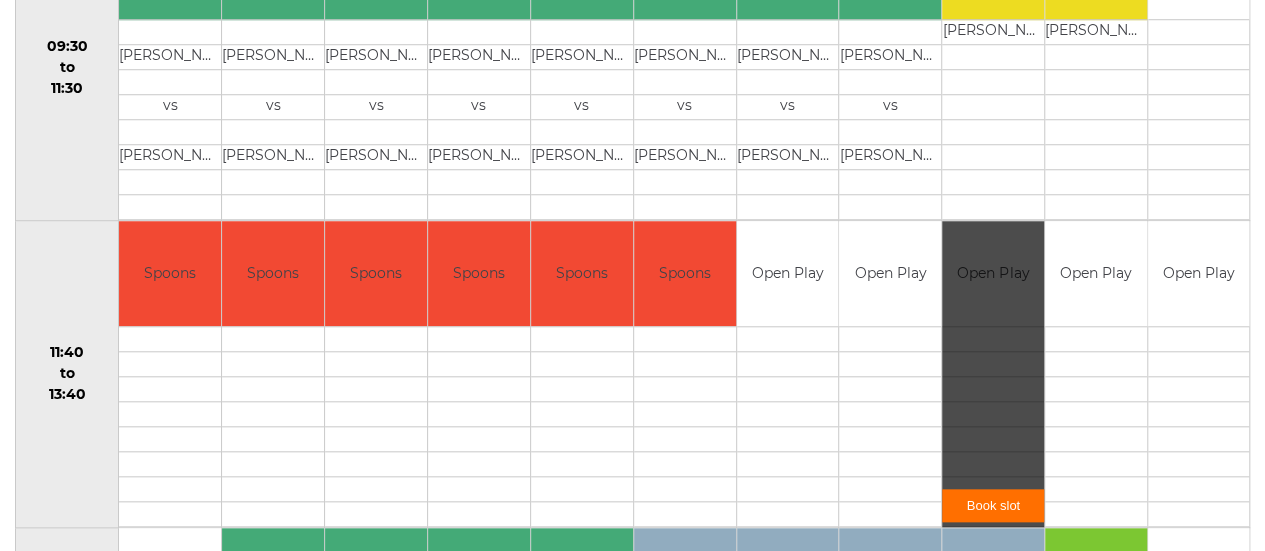 click on "Book slot" at bounding box center (993, 505) 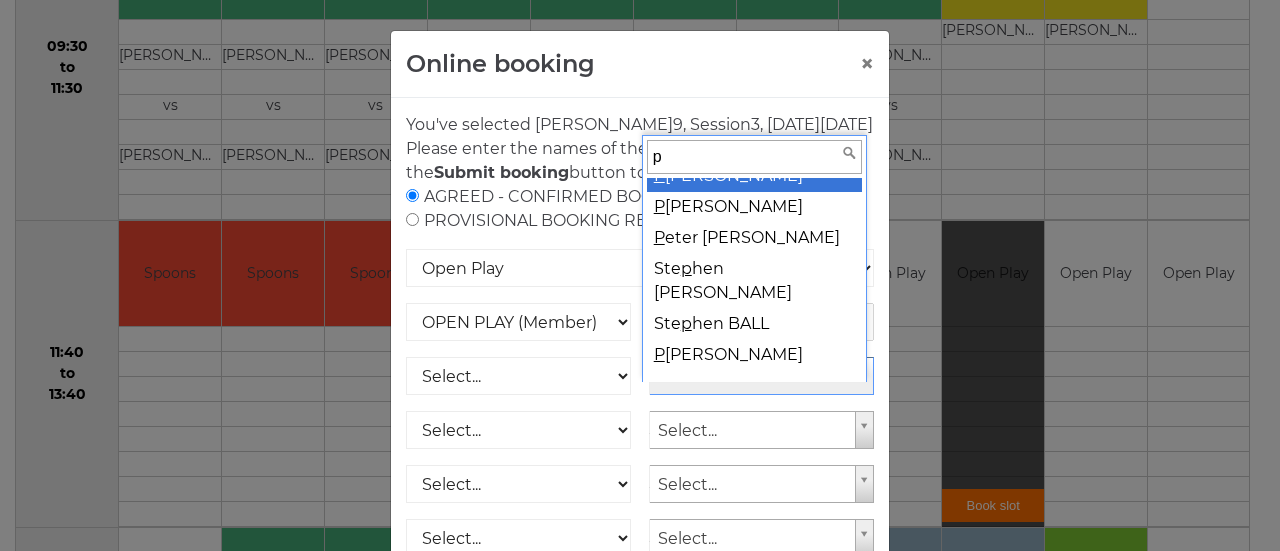 scroll, scrollTop: 0, scrollLeft: 0, axis: both 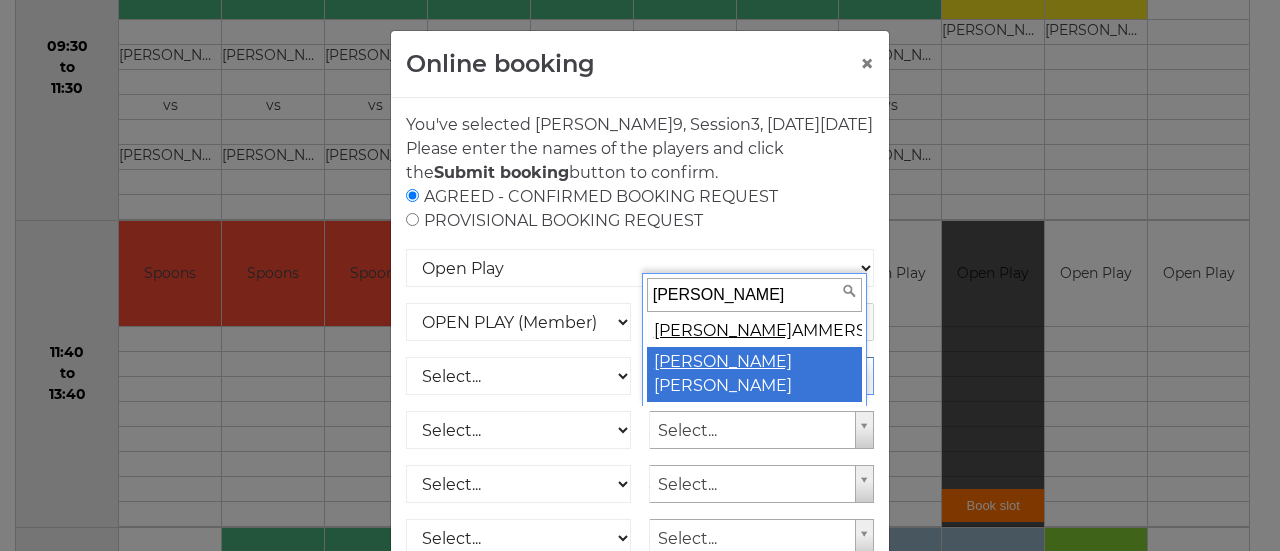 type on "peter h" 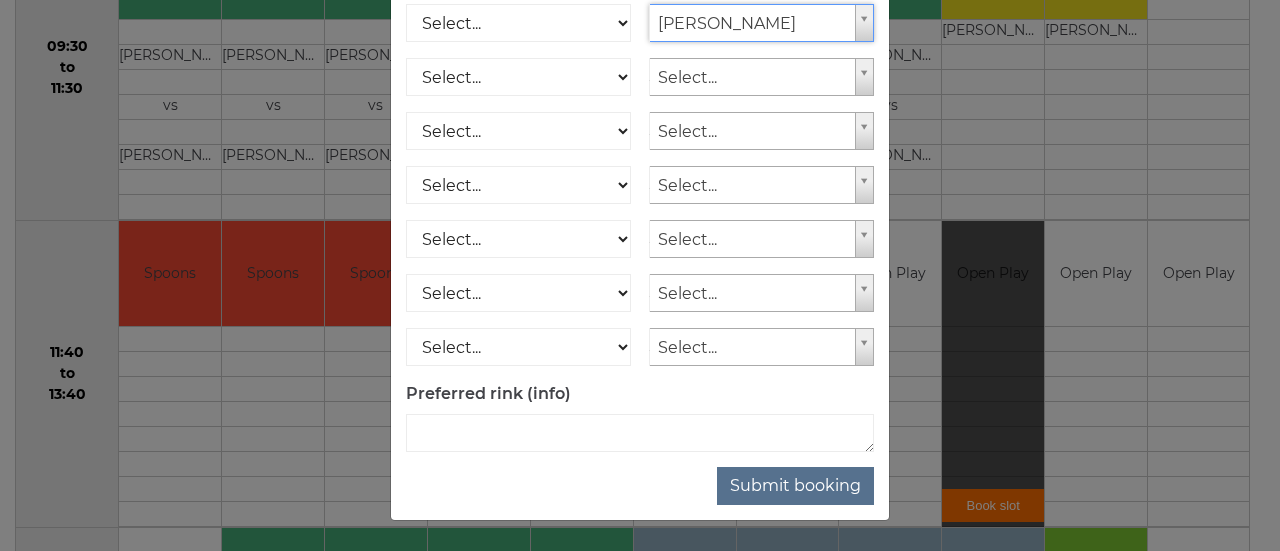 scroll, scrollTop: 375, scrollLeft: 0, axis: vertical 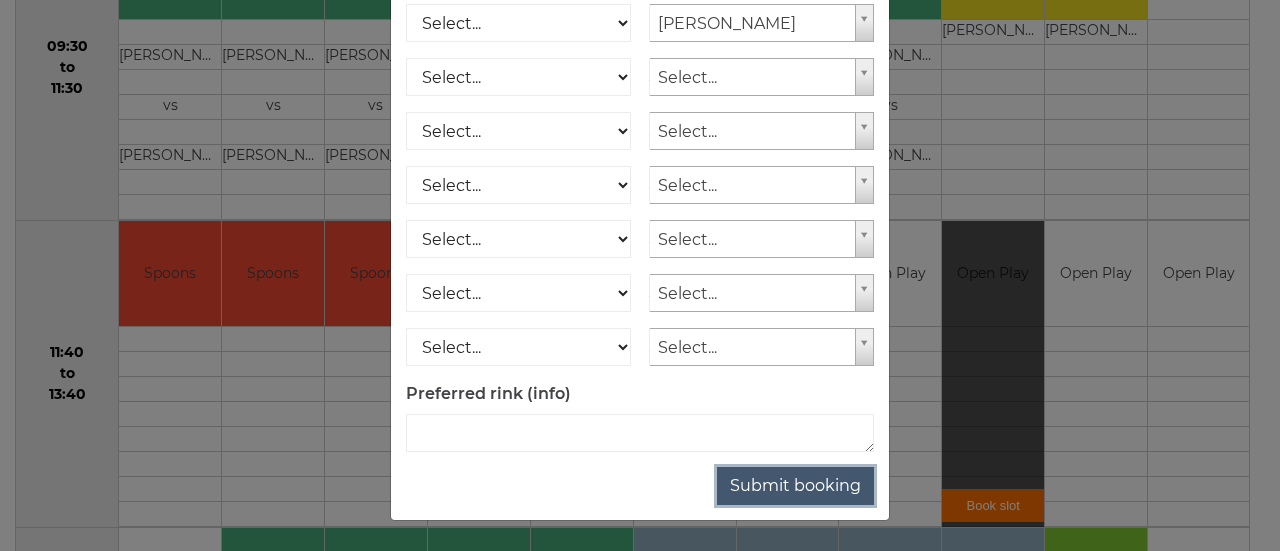 click on "Submit booking" at bounding box center [795, 486] 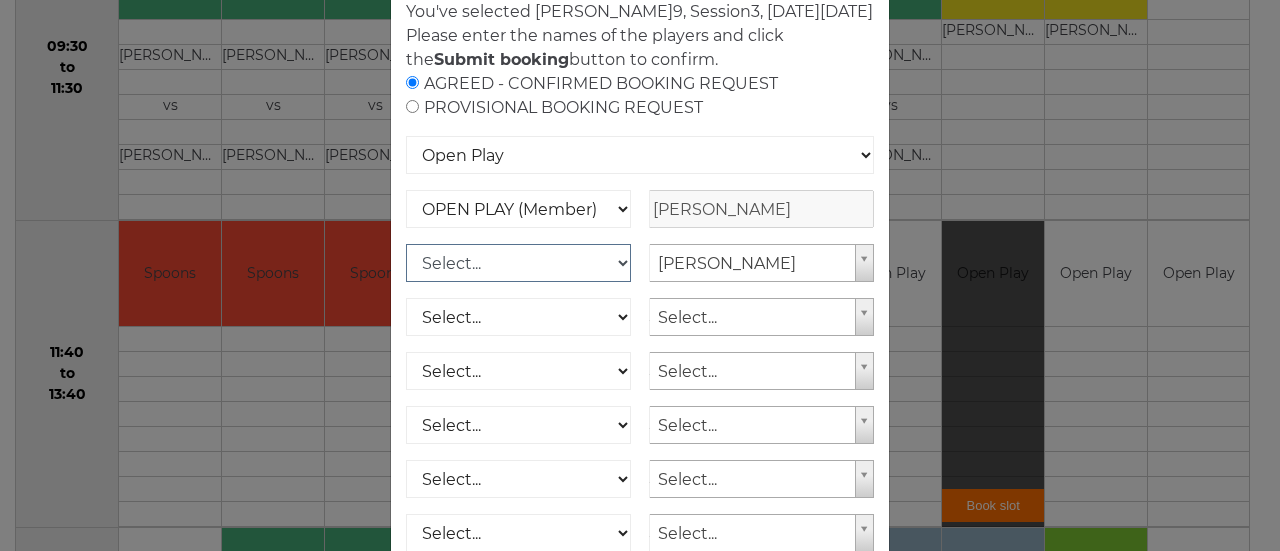 scroll, scrollTop: 75, scrollLeft: 0, axis: vertical 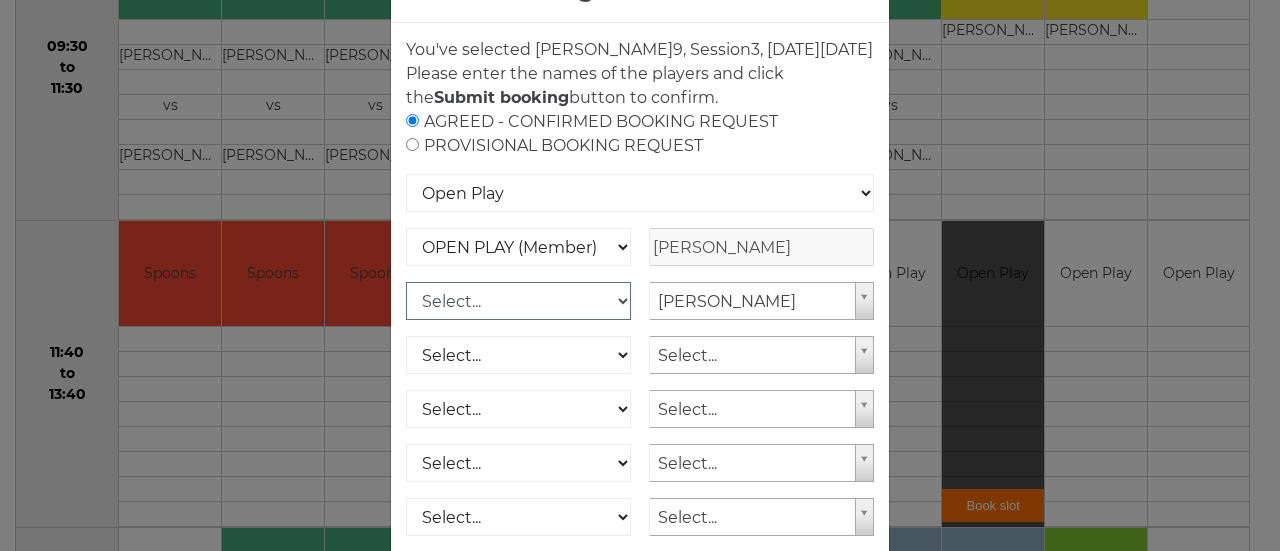click on "Select... OPEN PLAY (Member) OPEN PLAY (Visitor) OPEN PLAY 1 HOUR (Member) OPEN PLAY 1 HOUR (Visitor) SPOONS (Member) SPOONS (Visitor) 16 - 30 Club (Member) 16 - 30 Club (Visitor) National County (Member) National County (Visitor)" at bounding box center (518, 301) 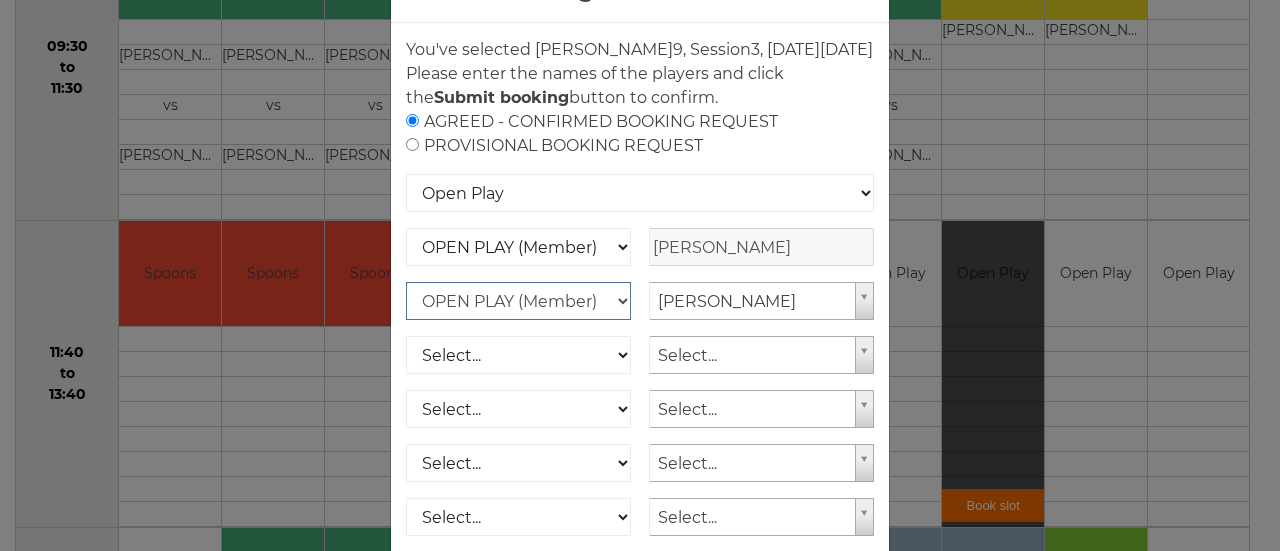 click on "Select... OPEN PLAY (Member) OPEN PLAY (Visitor) OPEN PLAY 1 HOUR (Member) OPEN PLAY 1 HOUR (Visitor) SPOONS (Member) SPOONS (Visitor) 16 - 30 Club (Member) 16 - 30 Club (Visitor) National County (Member) National County (Visitor)" at bounding box center [518, 301] 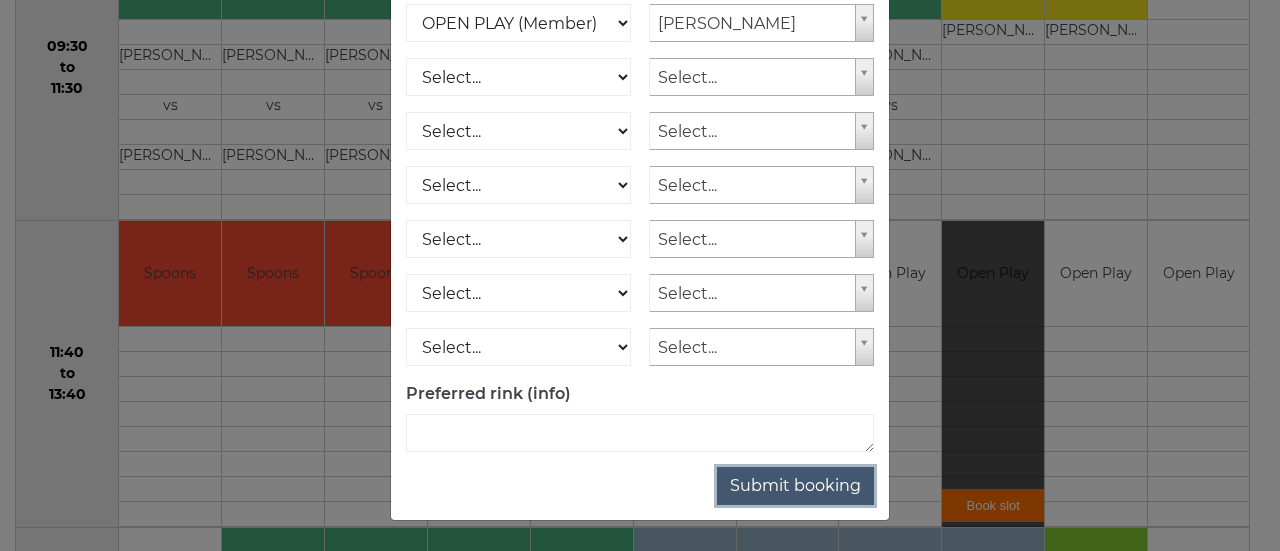click on "Submit booking" at bounding box center (795, 486) 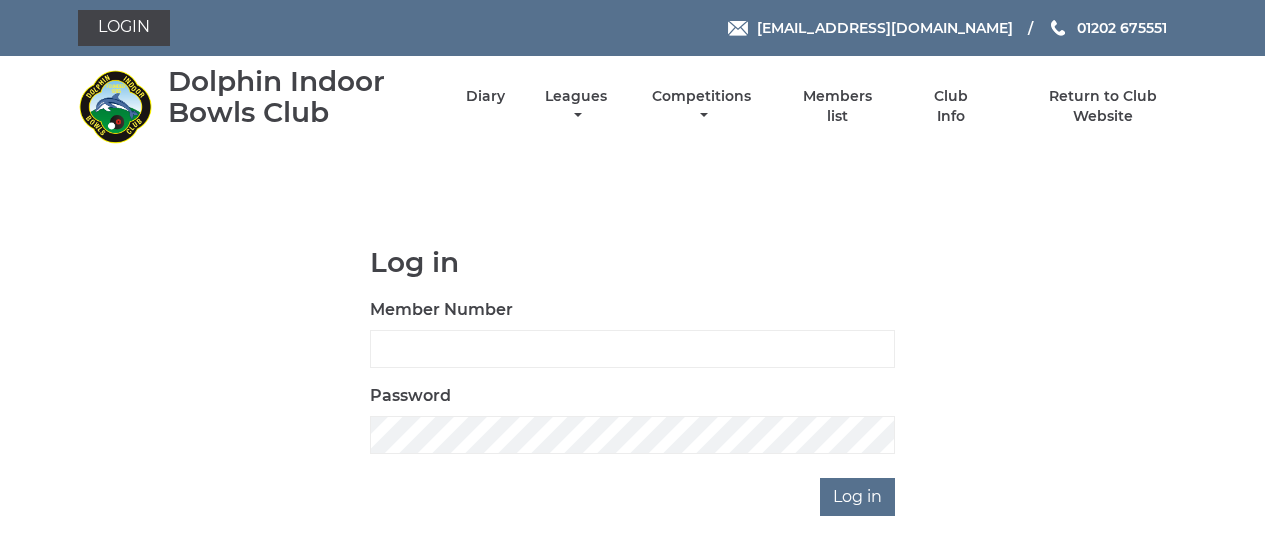 scroll, scrollTop: 0, scrollLeft: 0, axis: both 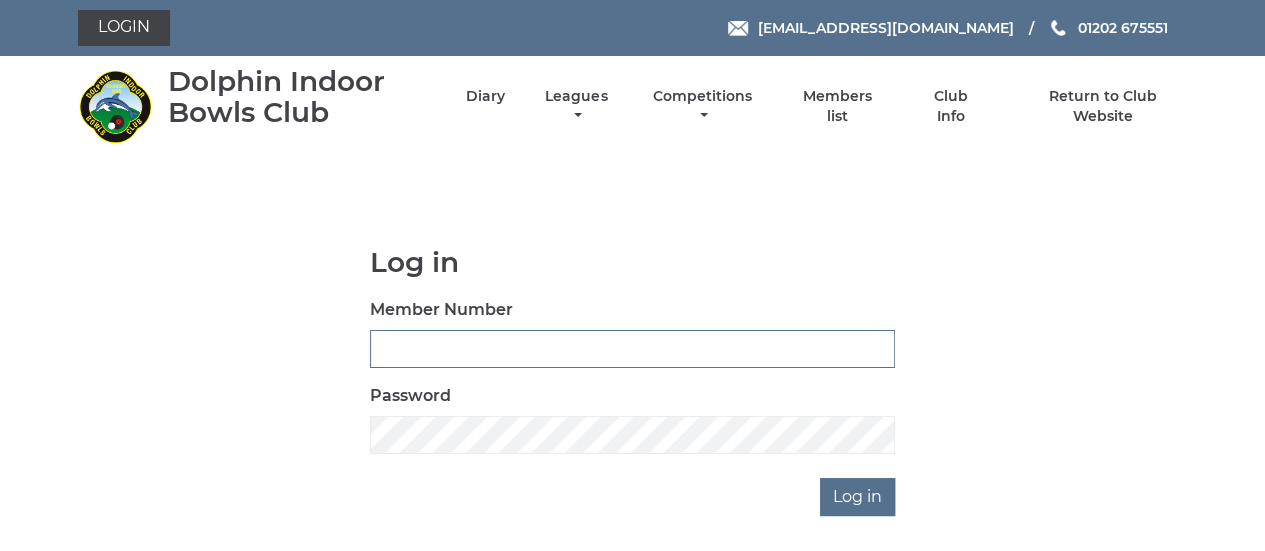 click on "Member Number" at bounding box center (632, 349) 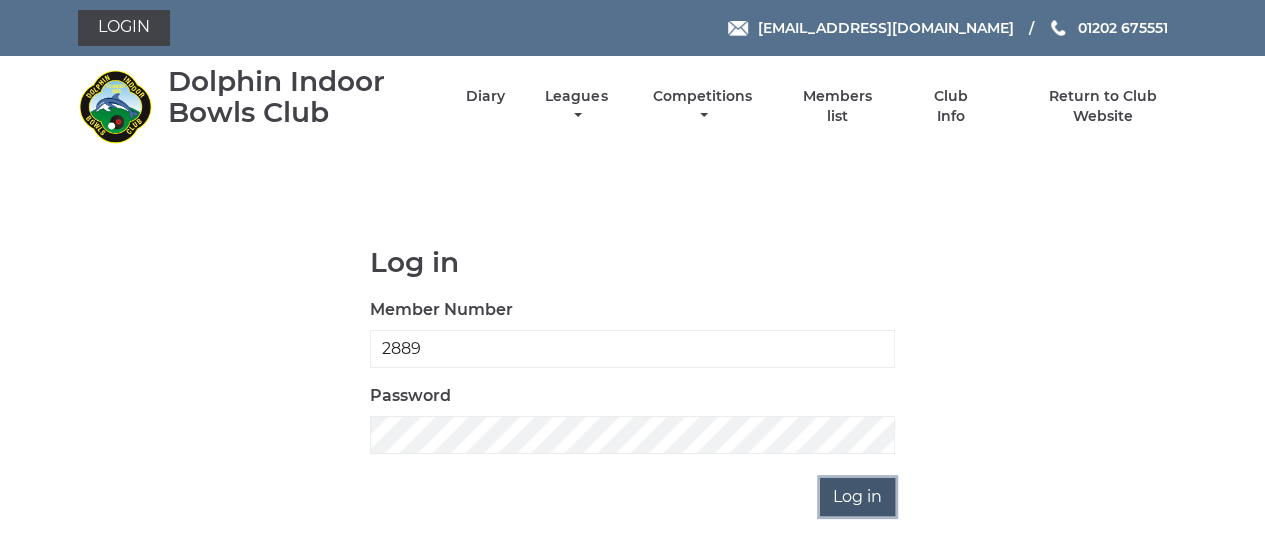 click on "Log in" at bounding box center [857, 497] 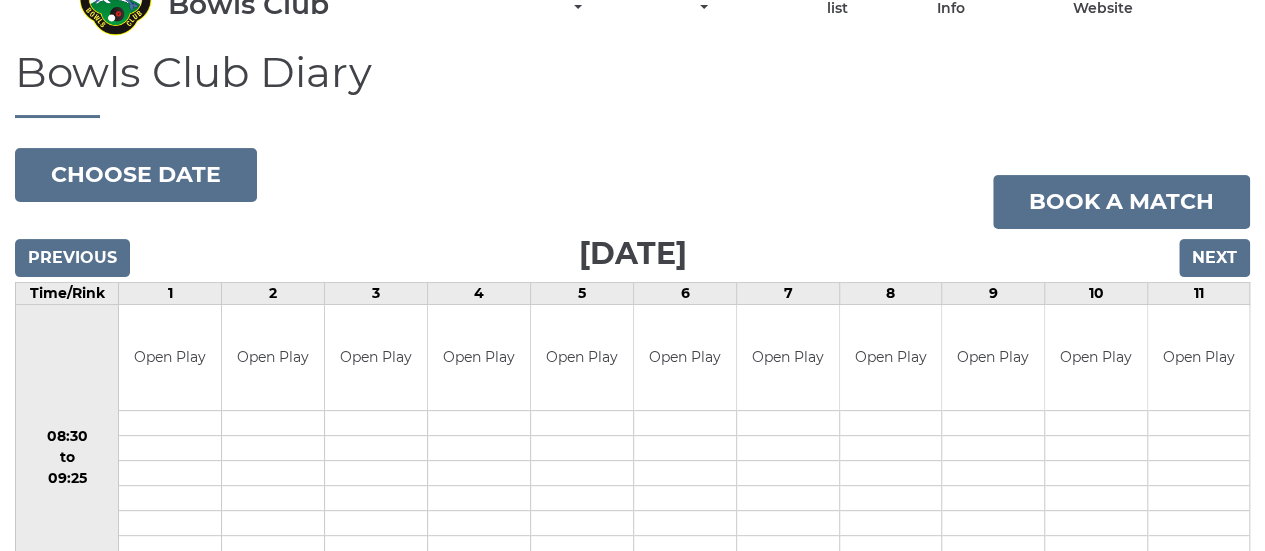 scroll, scrollTop: 200, scrollLeft: 0, axis: vertical 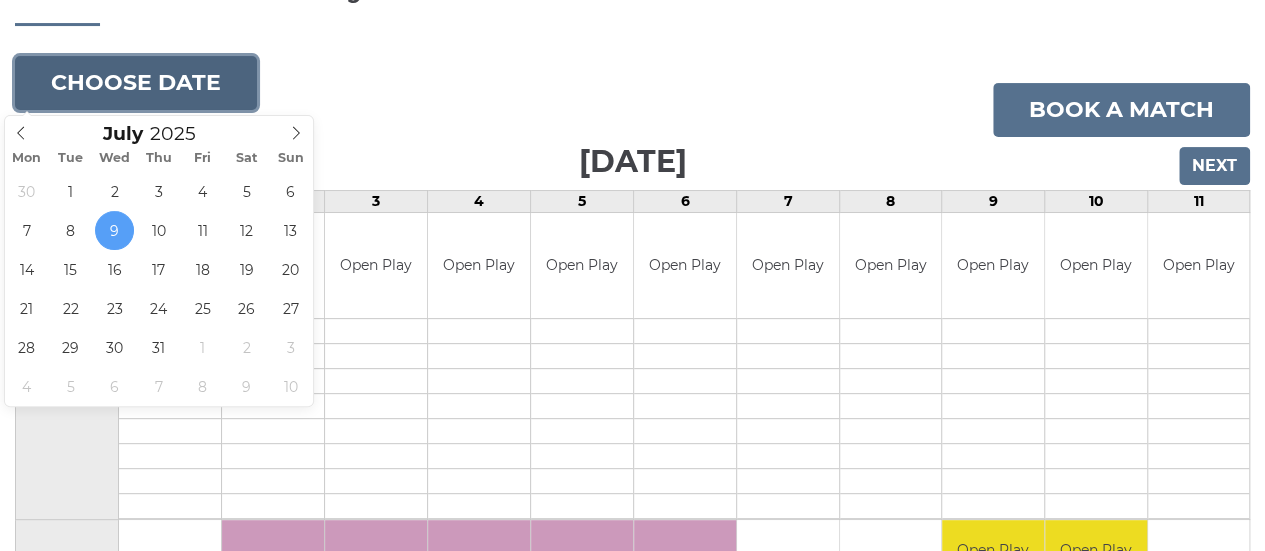 click on "Choose date" at bounding box center (136, 83) 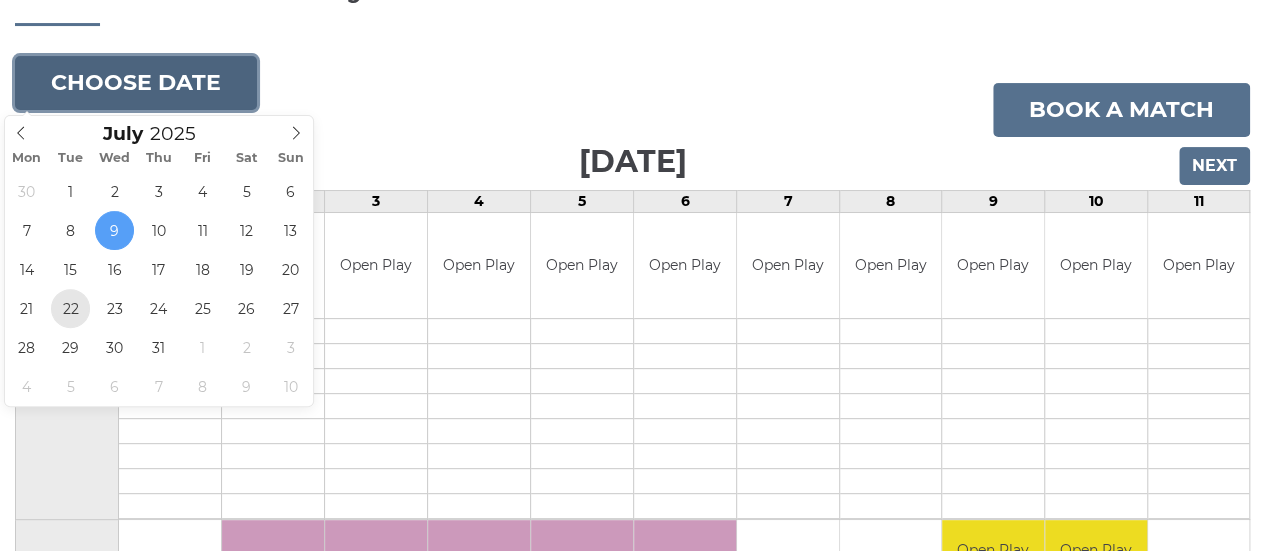type on "[DATE]" 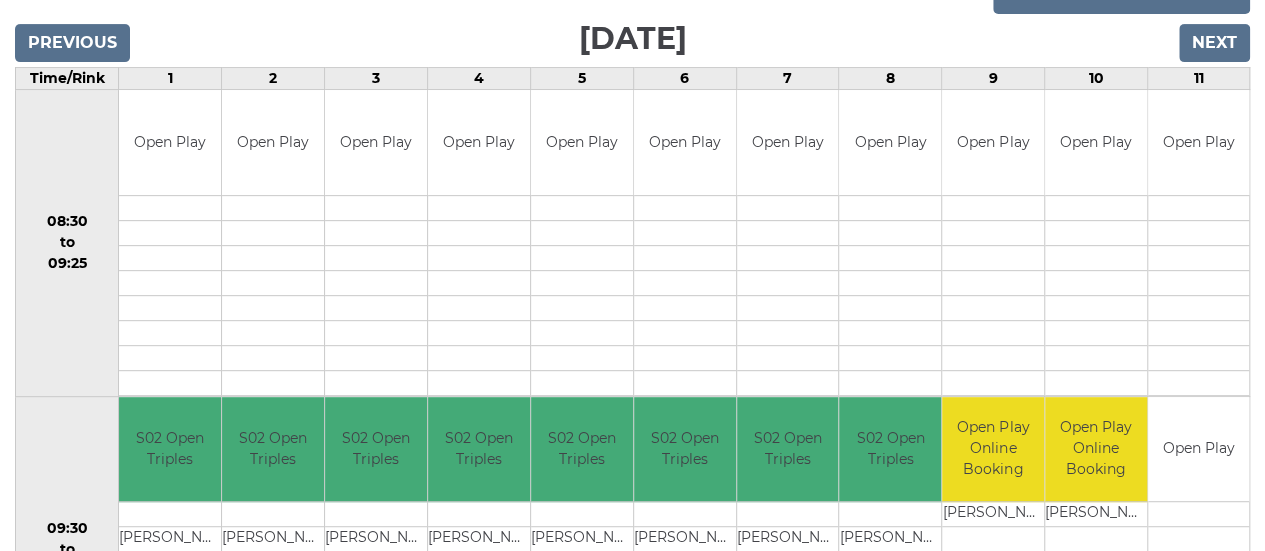 scroll, scrollTop: 0, scrollLeft: 0, axis: both 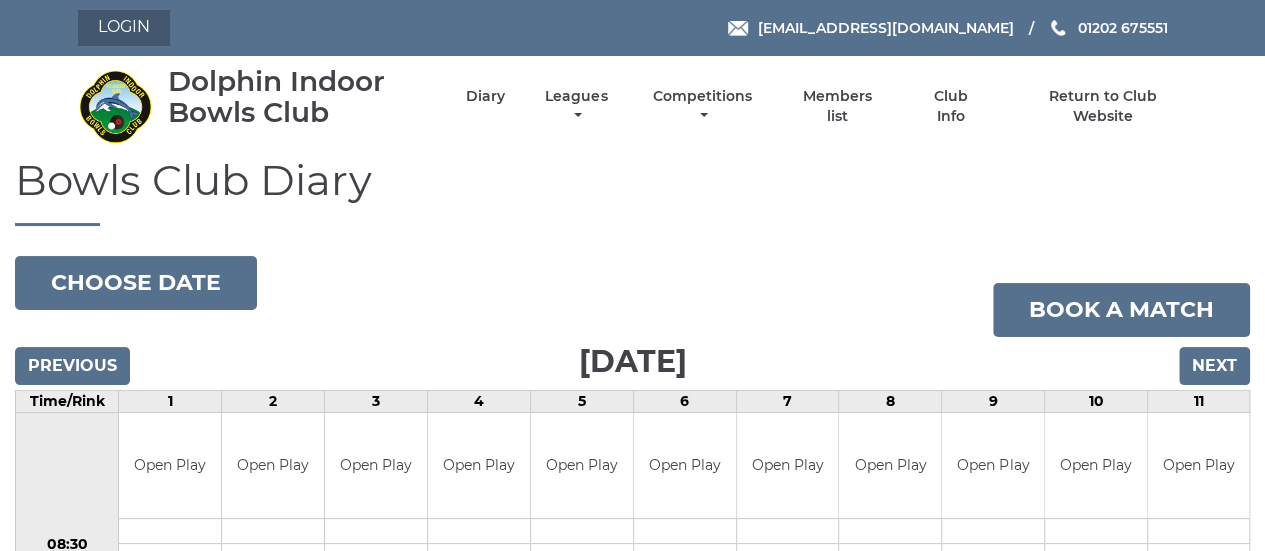 click on "Login" at bounding box center [124, 28] 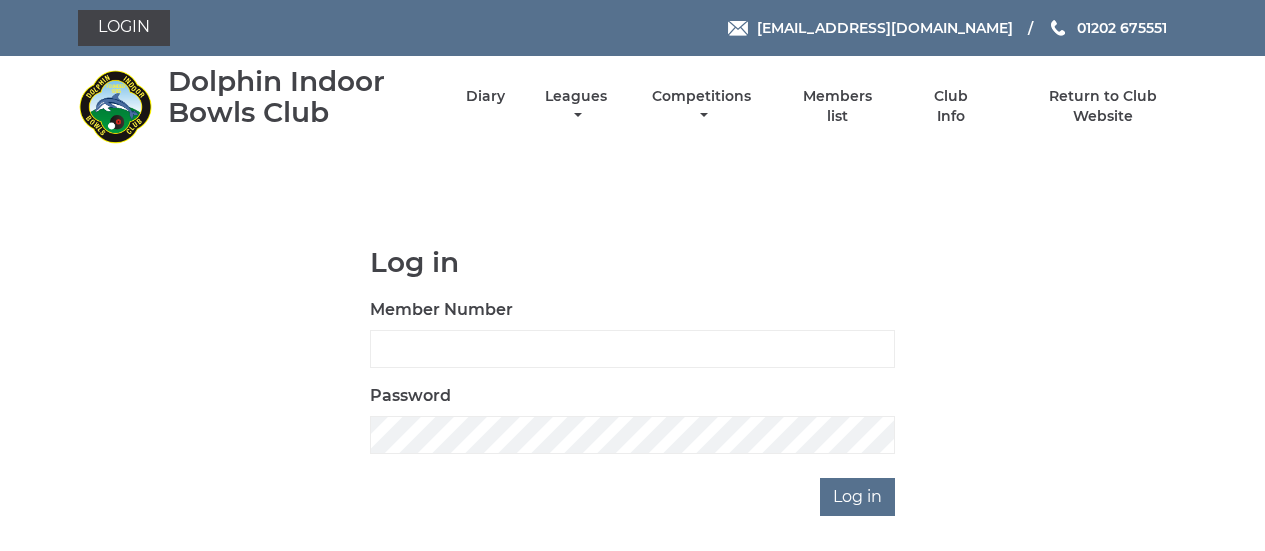 scroll, scrollTop: 0, scrollLeft: 0, axis: both 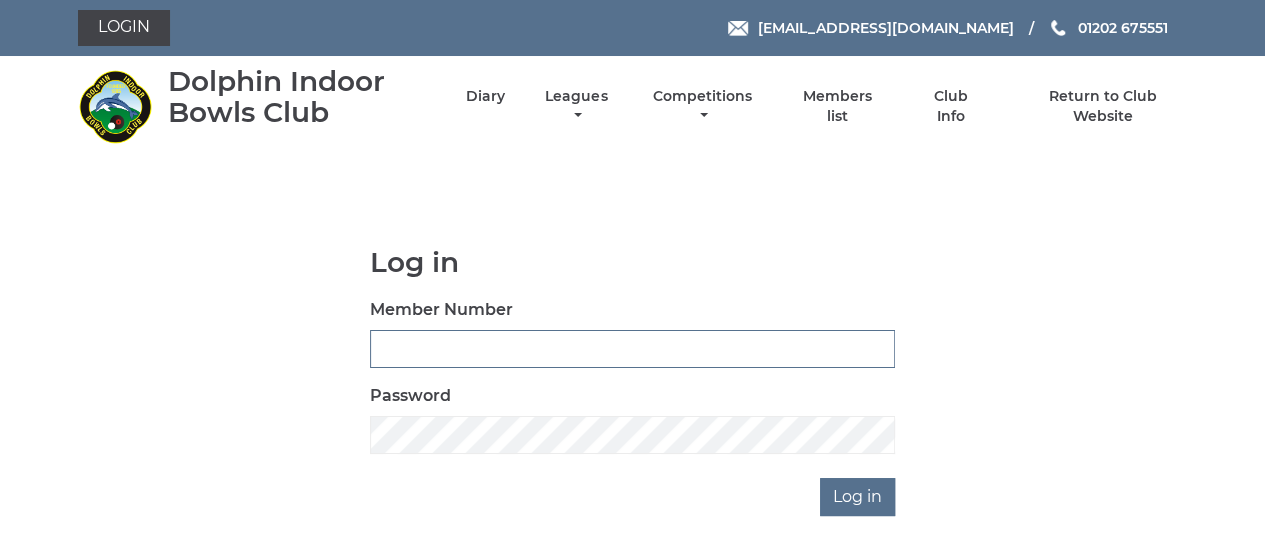 click on "Member Number" at bounding box center (632, 349) 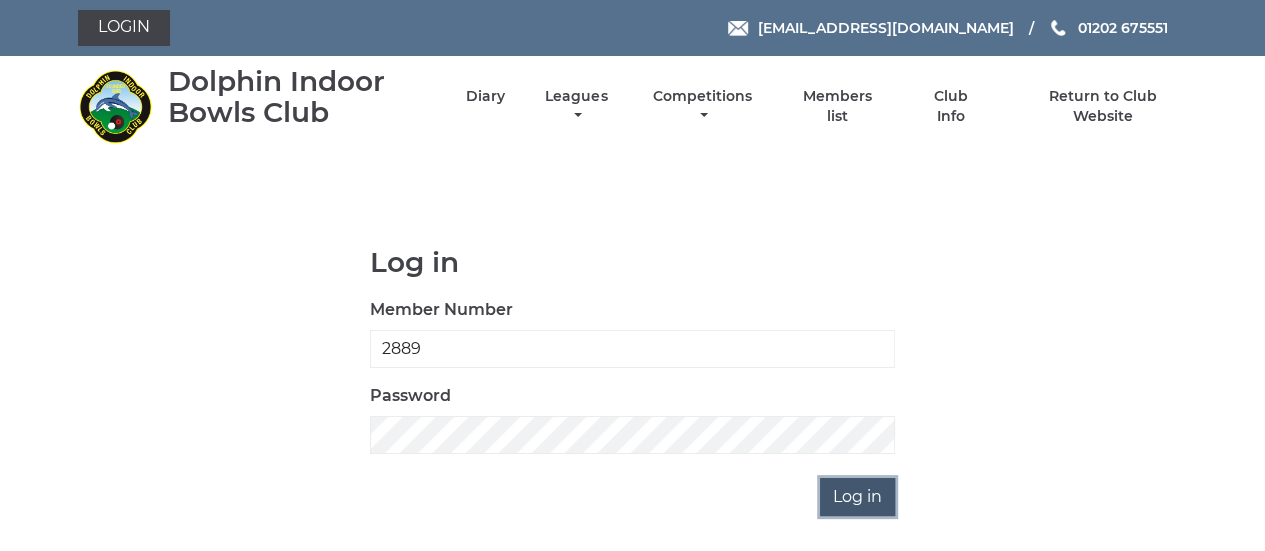 click on "Log in" at bounding box center (857, 497) 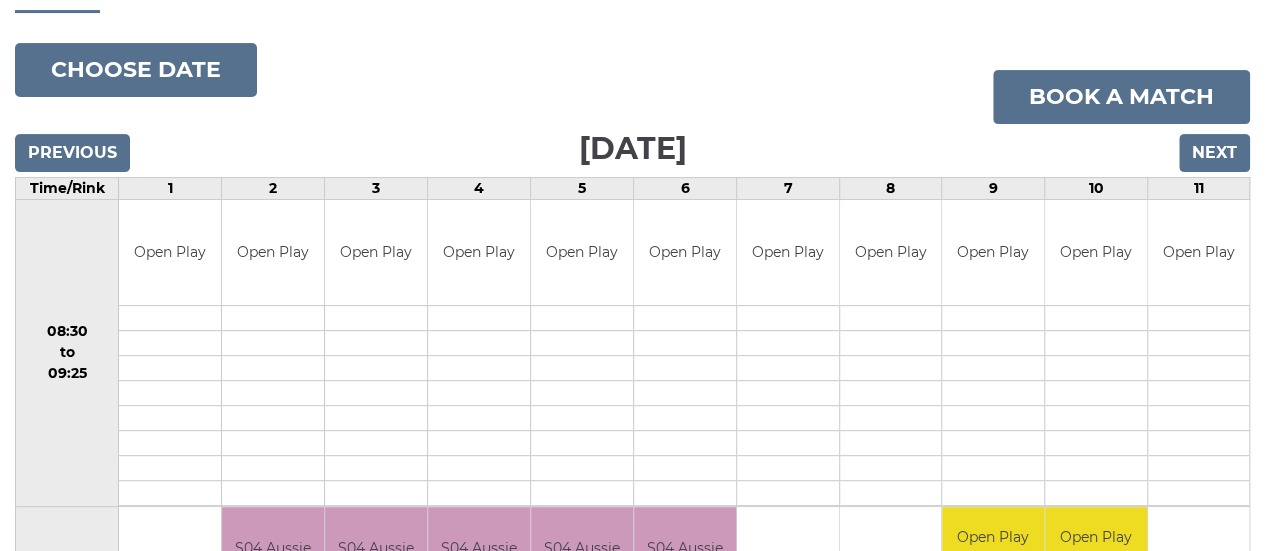 scroll, scrollTop: 200, scrollLeft: 0, axis: vertical 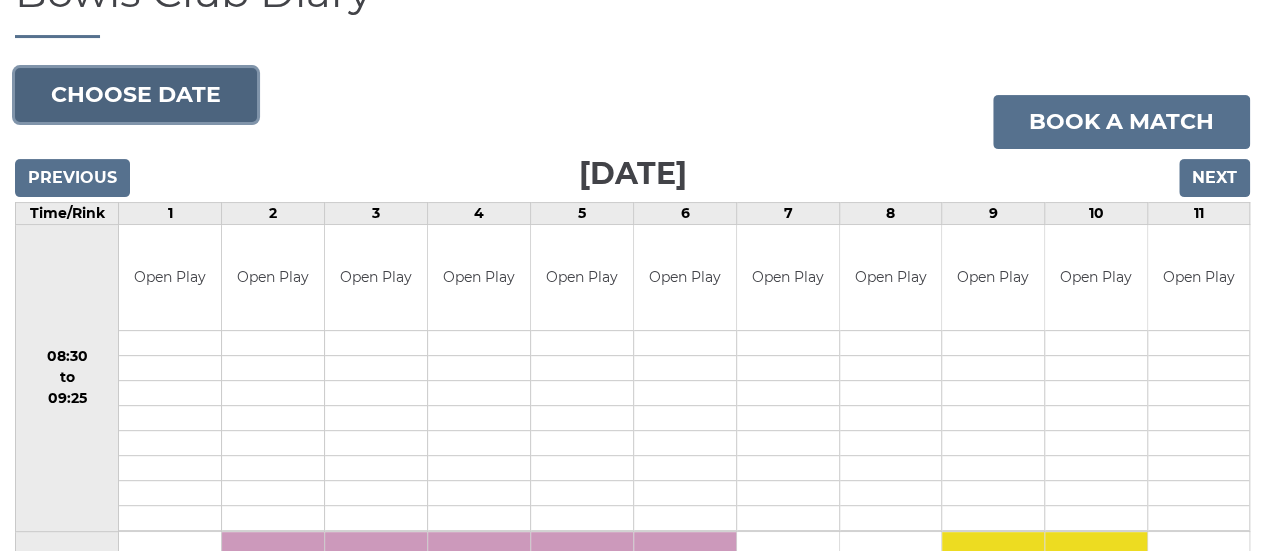 click on "Choose date" at bounding box center [136, 95] 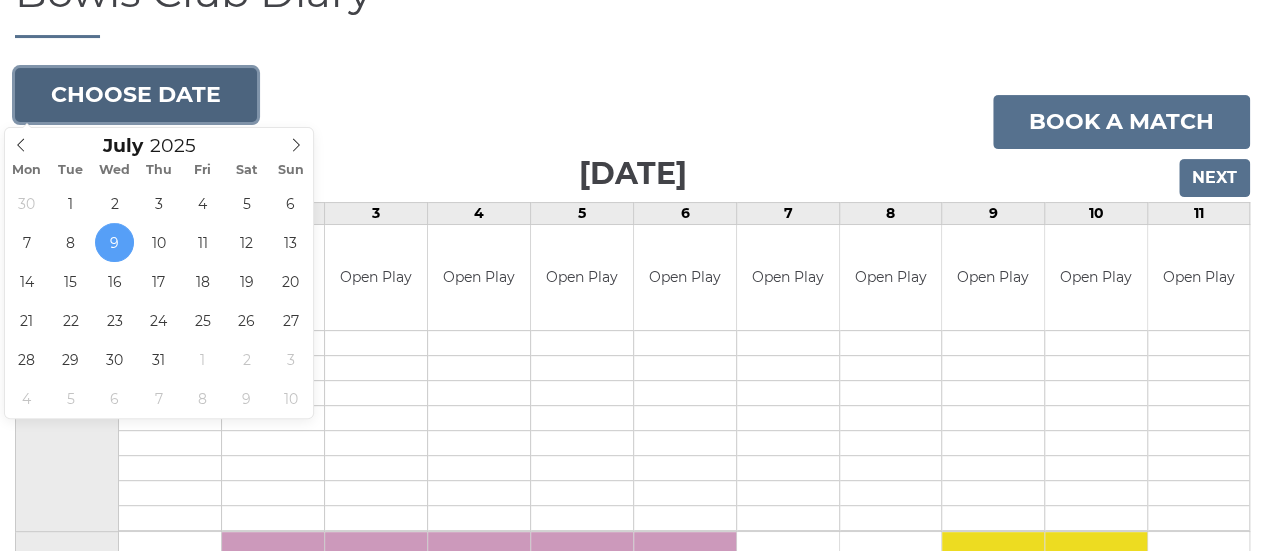 type on "[DATE]" 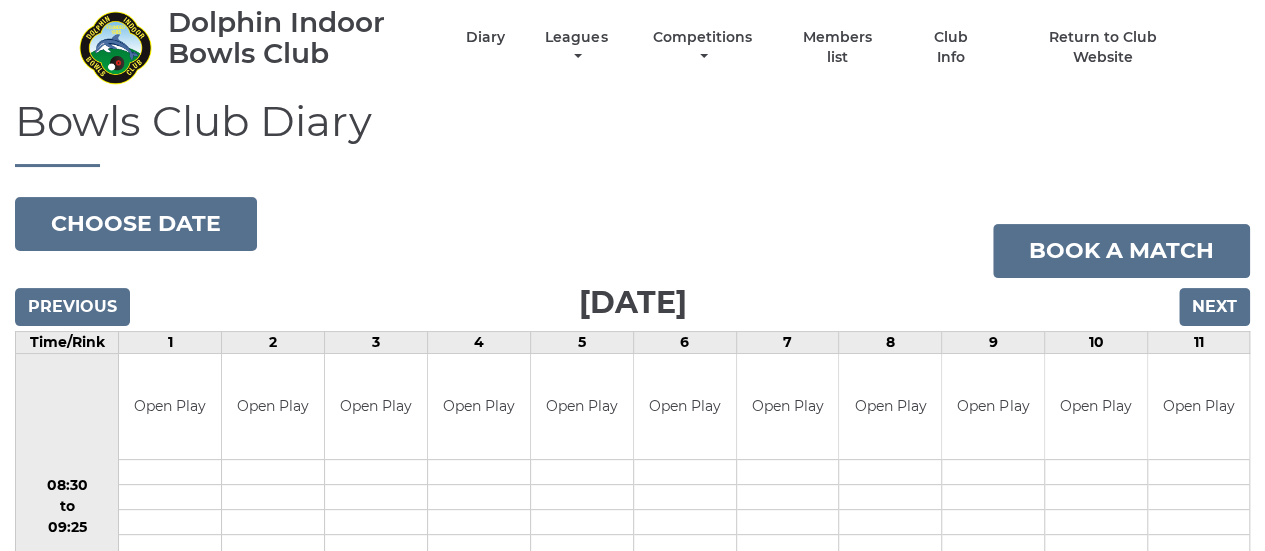 scroll, scrollTop: 0, scrollLeft: 0, axis: both 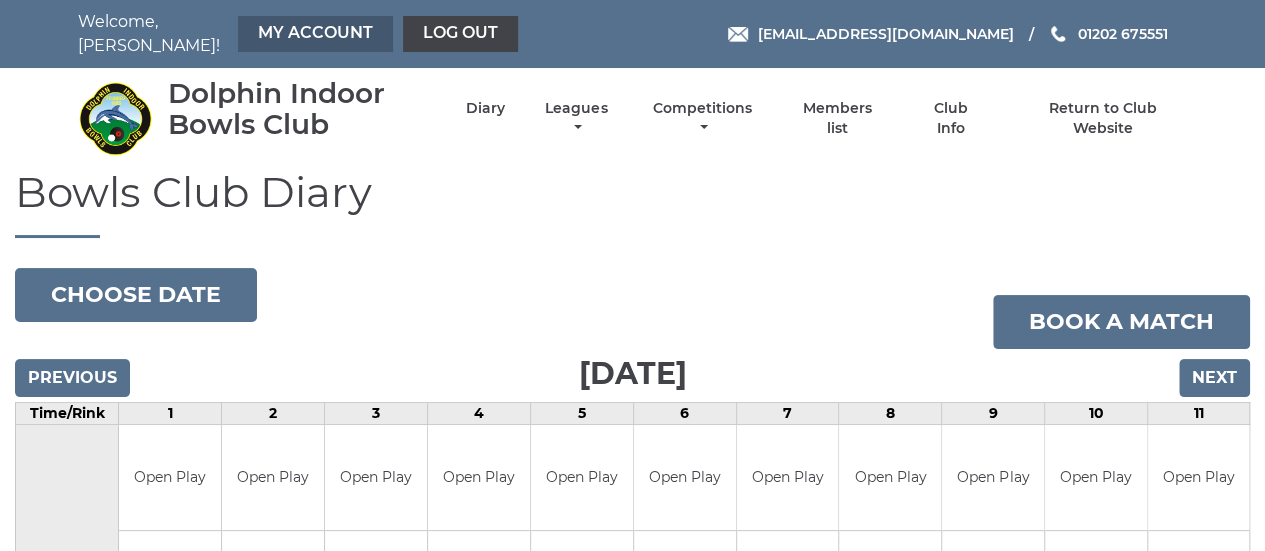 click on "My Account" at bounding box center (315, 34) 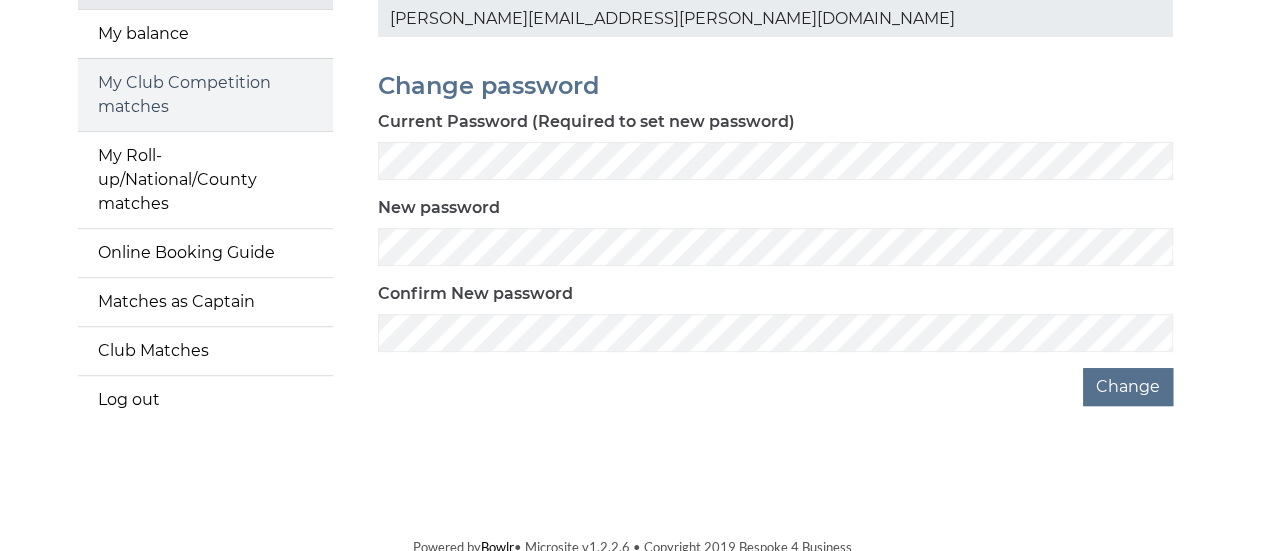 scroll, scrollTop: 158, scrollLeft: 0, axis: vertical 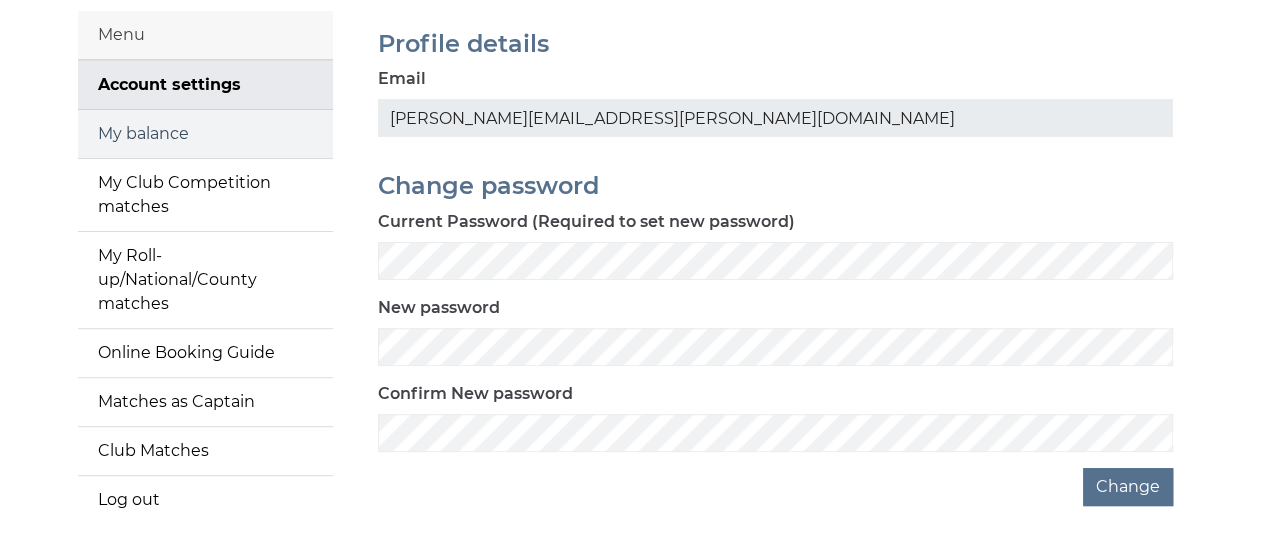 click on "My balance" at bounding box center (205, 134) 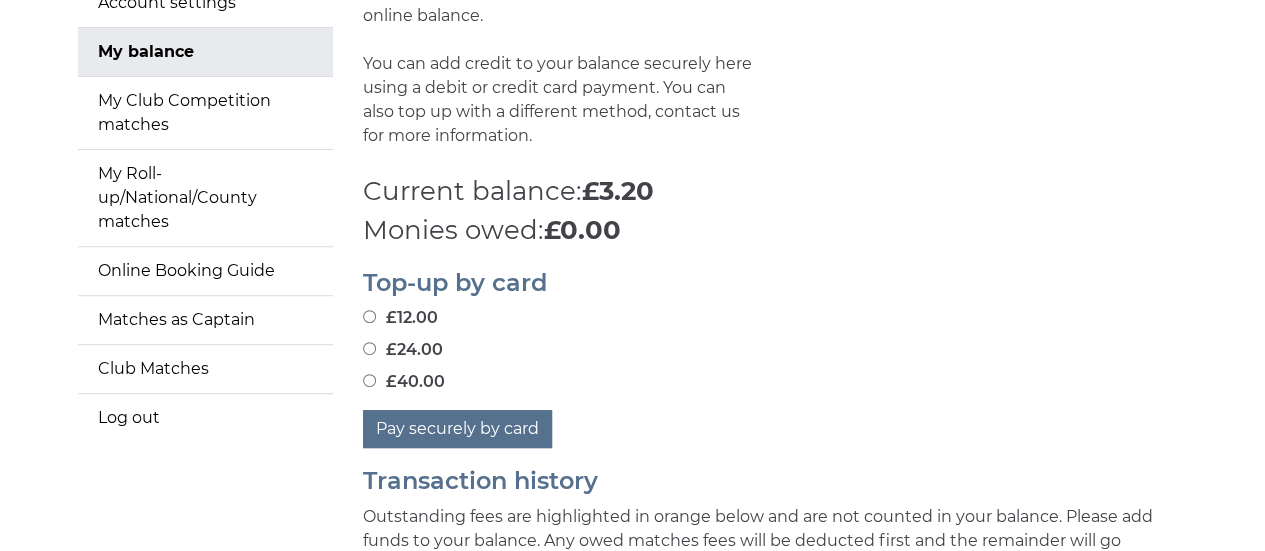 scroll, scrollTop: 300, scrollLeft: 0, axis: vertical 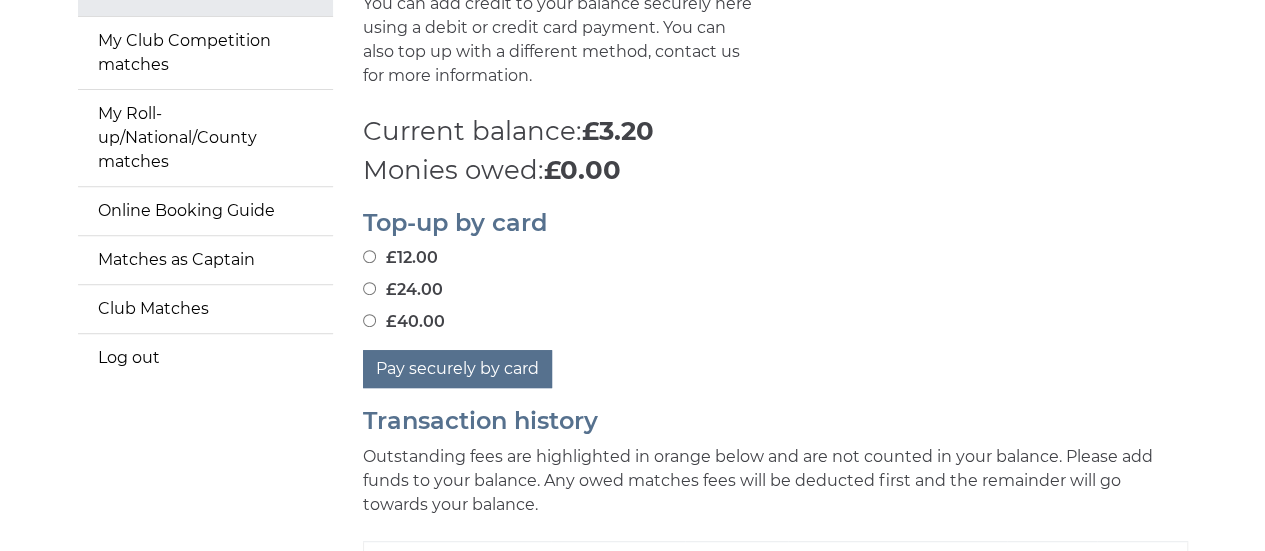 click on "£40.00" at bounding box center (369, 320) 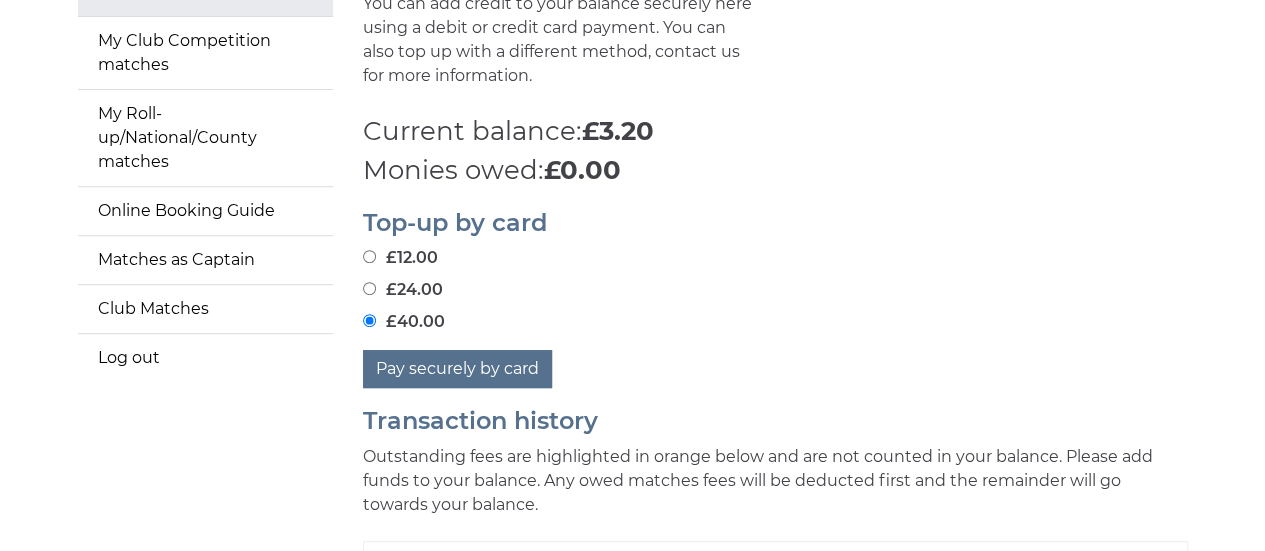 click on "£24.00" at bounding box center (369, 288) 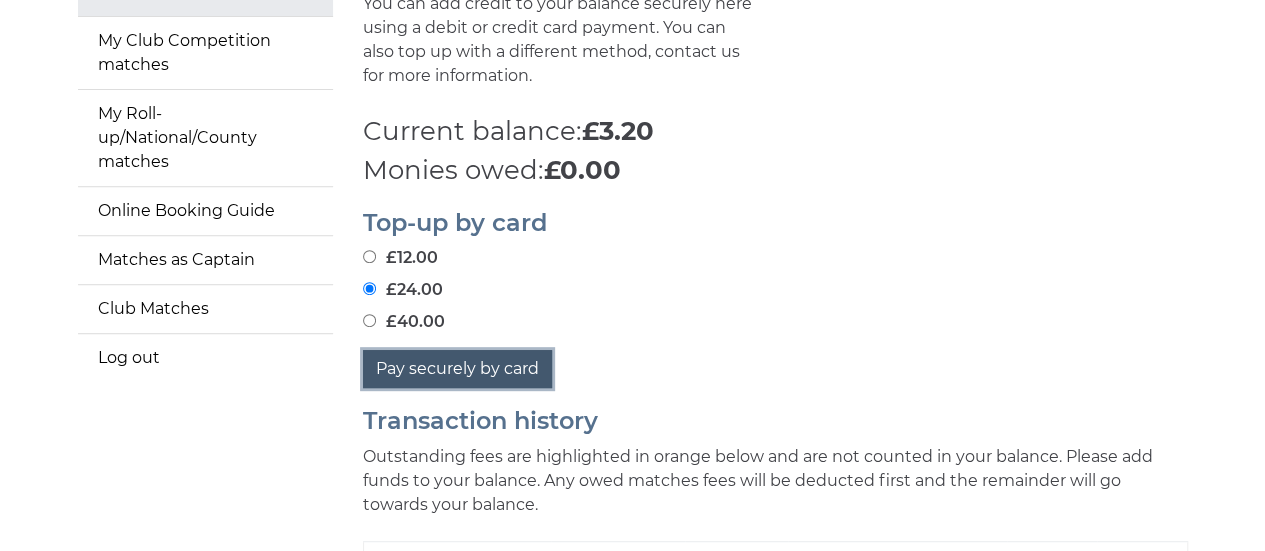 click on "Pay securely by card" at bounding box center [457, 369] 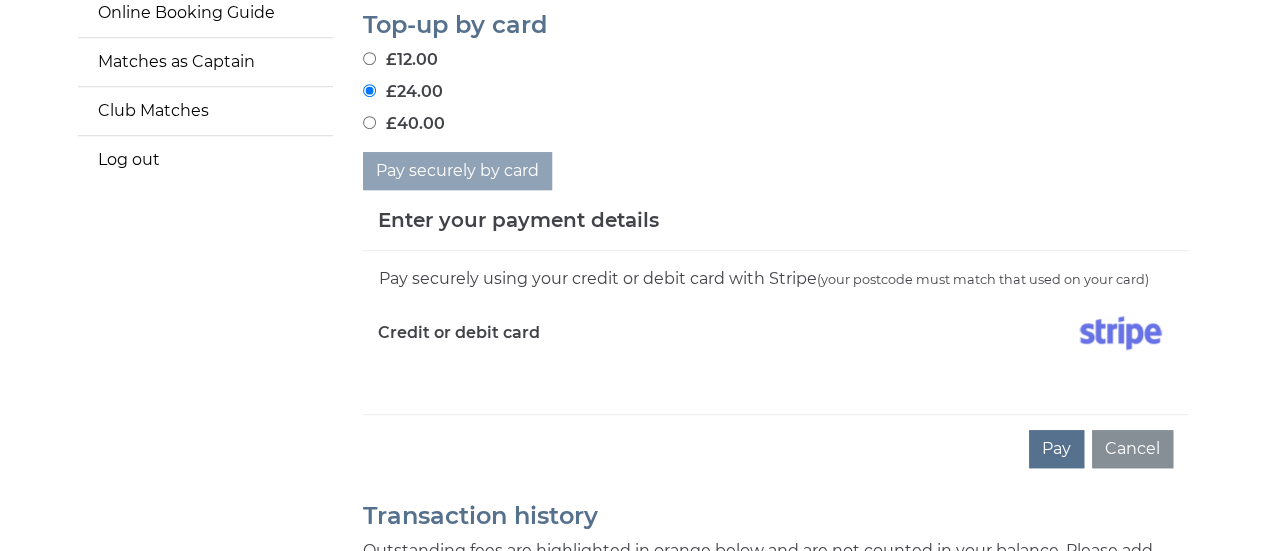 scroll, scrollTop: 500, scrollLeft: 0, axis: vertical 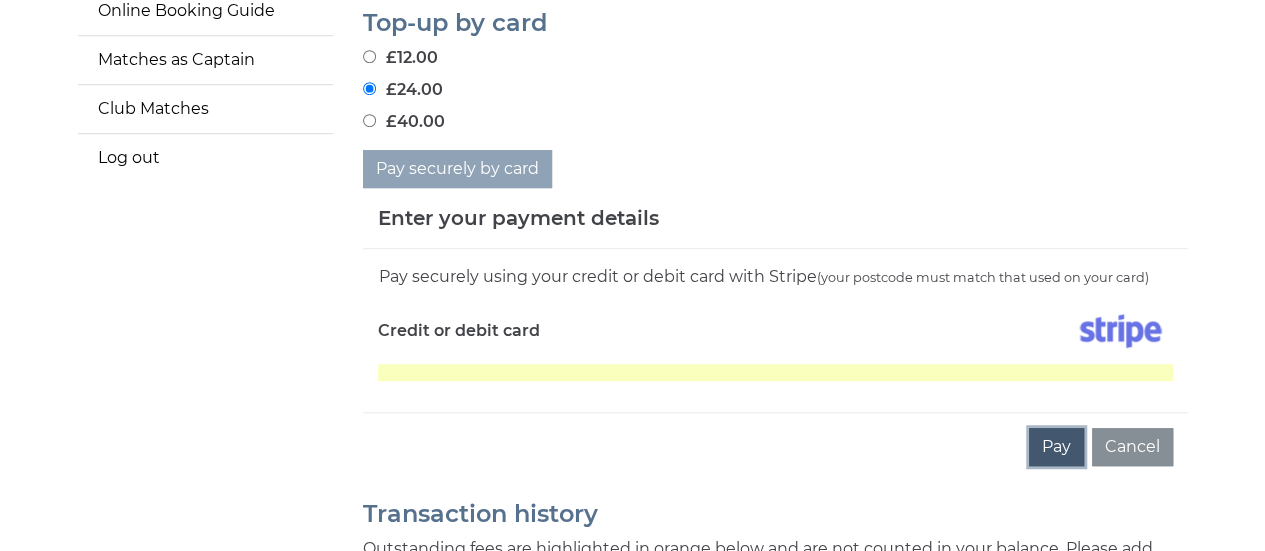 click on "Pay" at bounding box center [1056, 447] 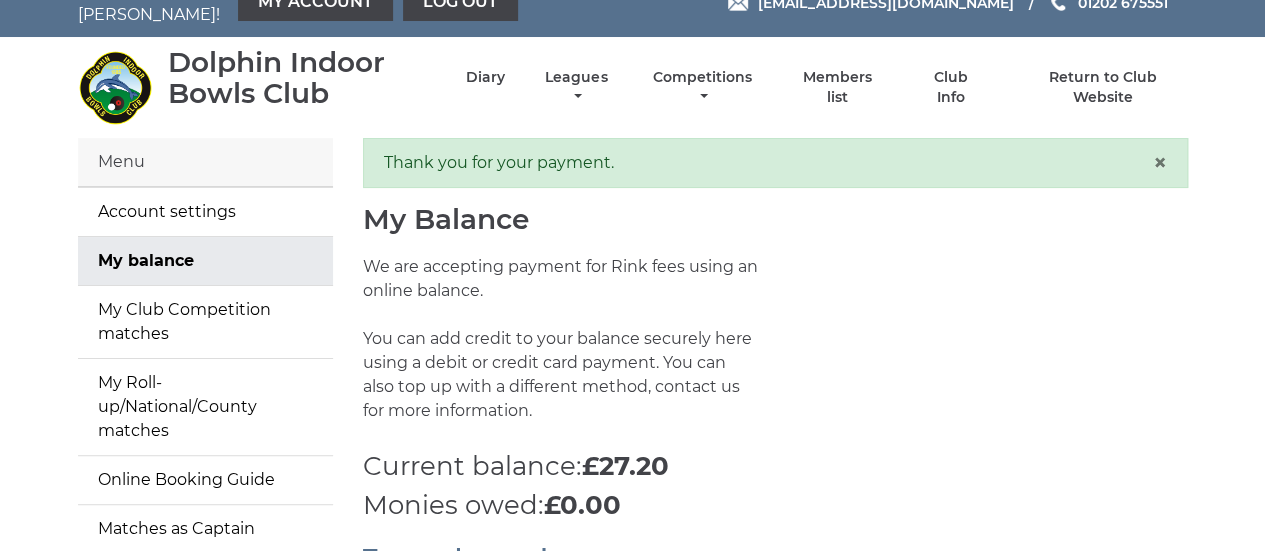 scroll, scrollTop: 0, scrollLeft: 0, axis: both 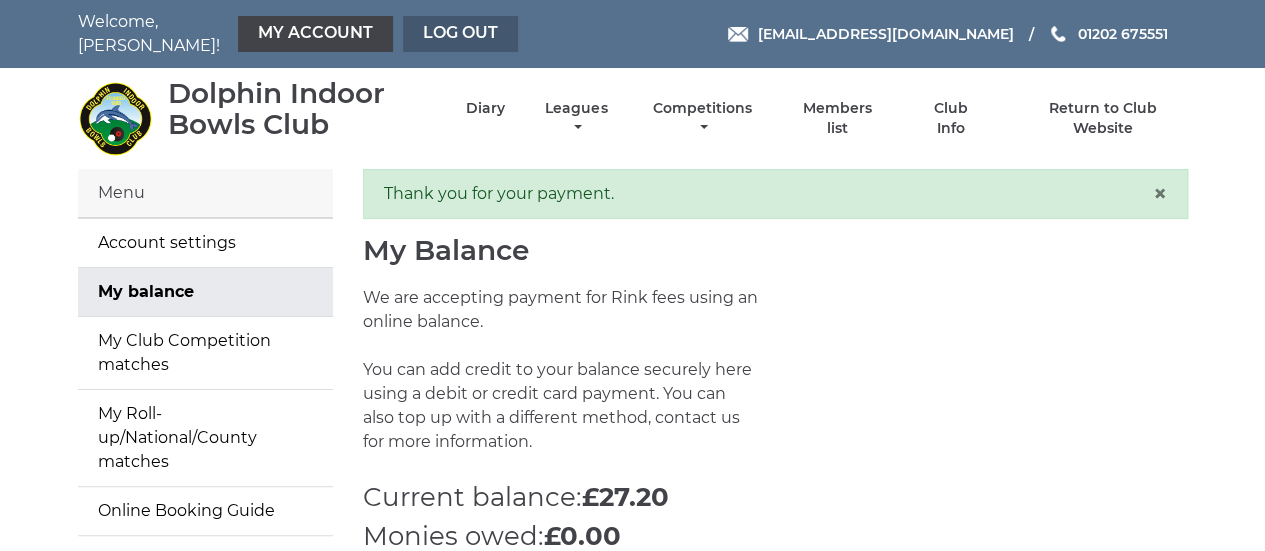 click on "Log out" at bounding box center (460, 34) 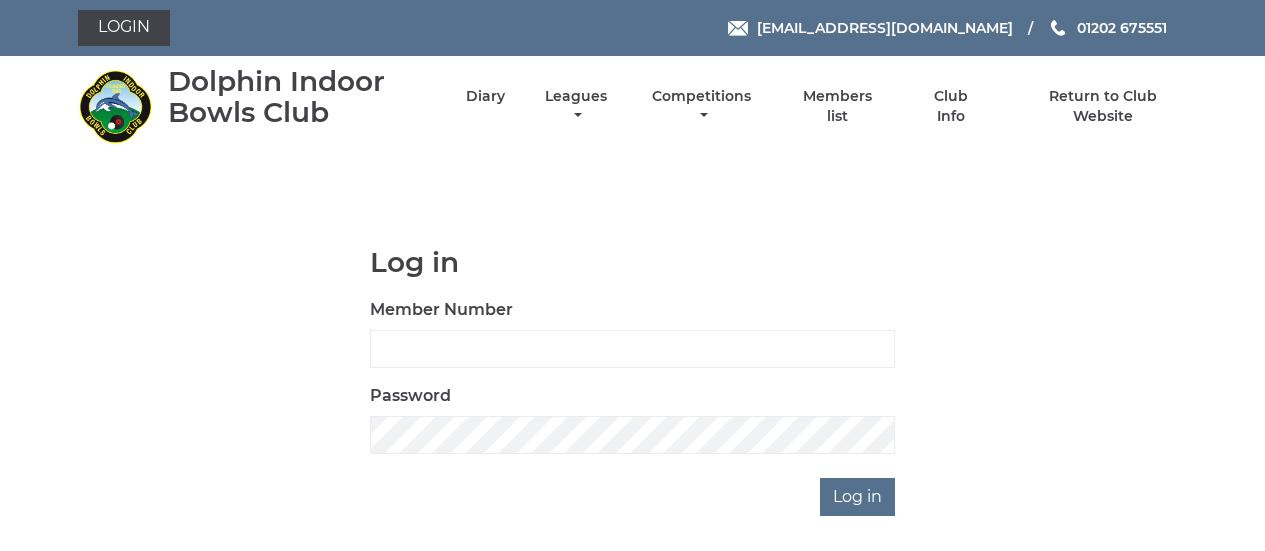 scroll, scrollTop: 0, scrollLeft: 0, axis: both 